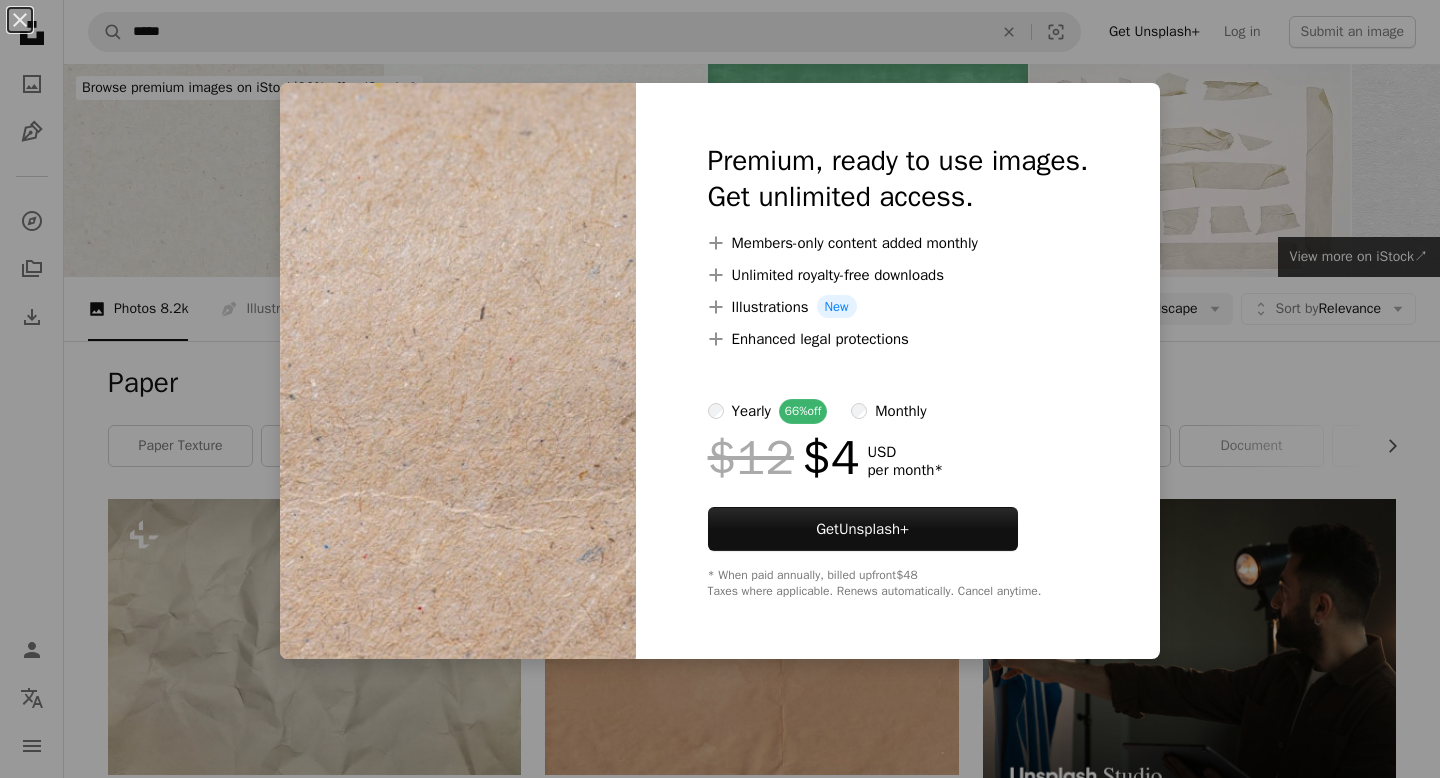 scroll, scrollTop: 1145, scrollLeft: 0, axis: vertical 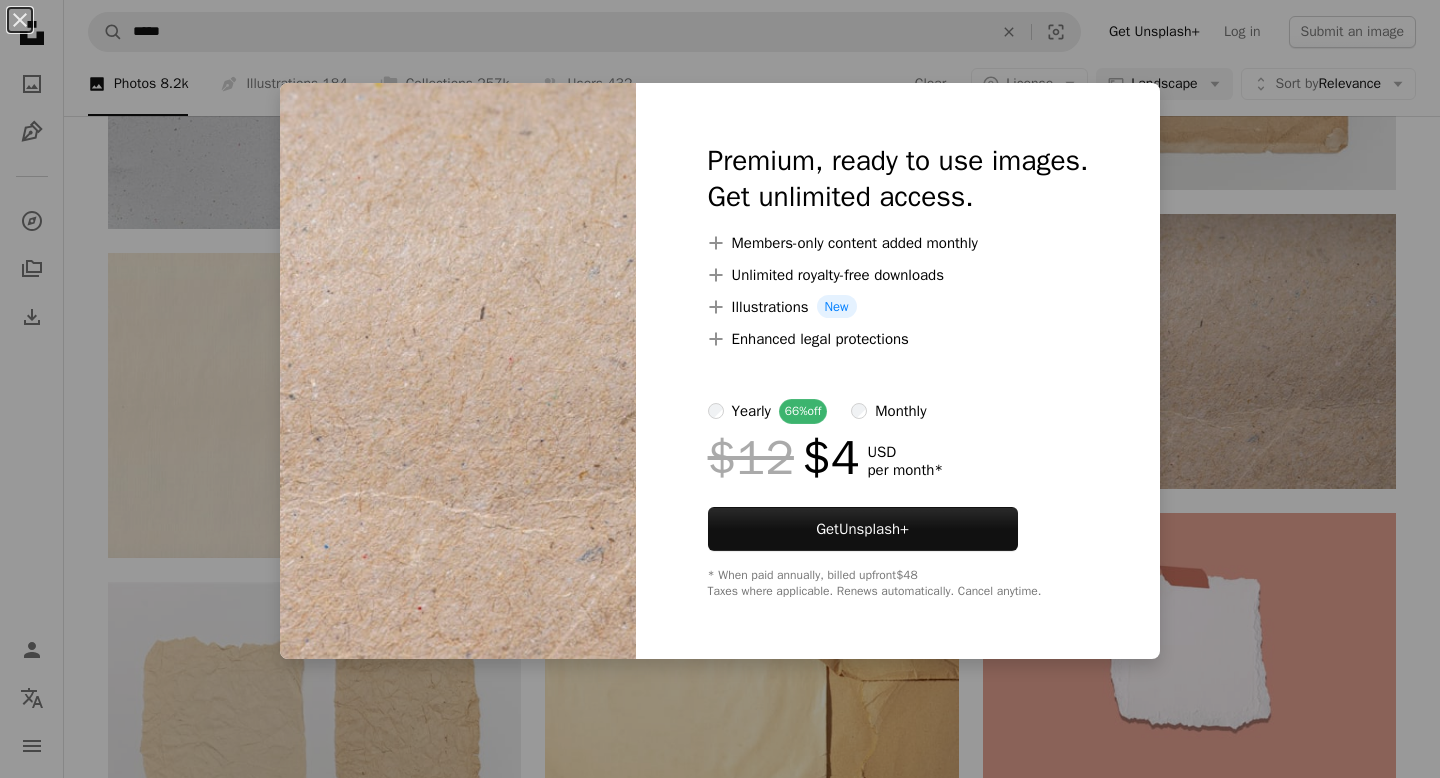 click on "An X shape Premium, ready to use images. Get unlimited access. A plus sign Members-only content added monthly A plus sign Unlimited royalty-free downloads A plus sign Illustrations  New A plus sign Enhanced legal protections yearly 66%  off monthly $12   $4 USD per month * Get  Unsplash+ * When paid annually, billed upfront  $48 Taxes where applicable. Renews automatically. Cancel anytime." at bounding box center [720, 389] 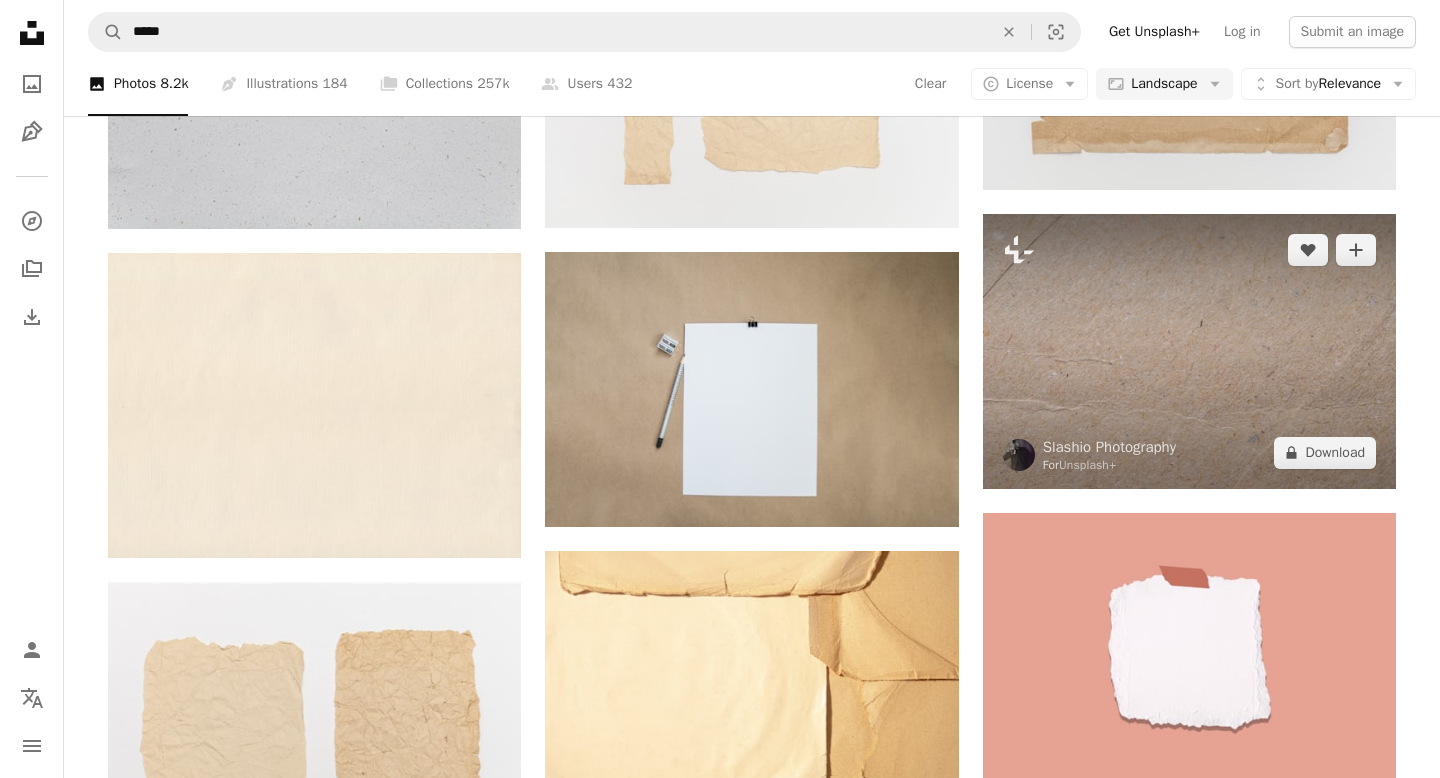 scroll, scrollTop: 1126, scrollLeft: 0, axis: vertical 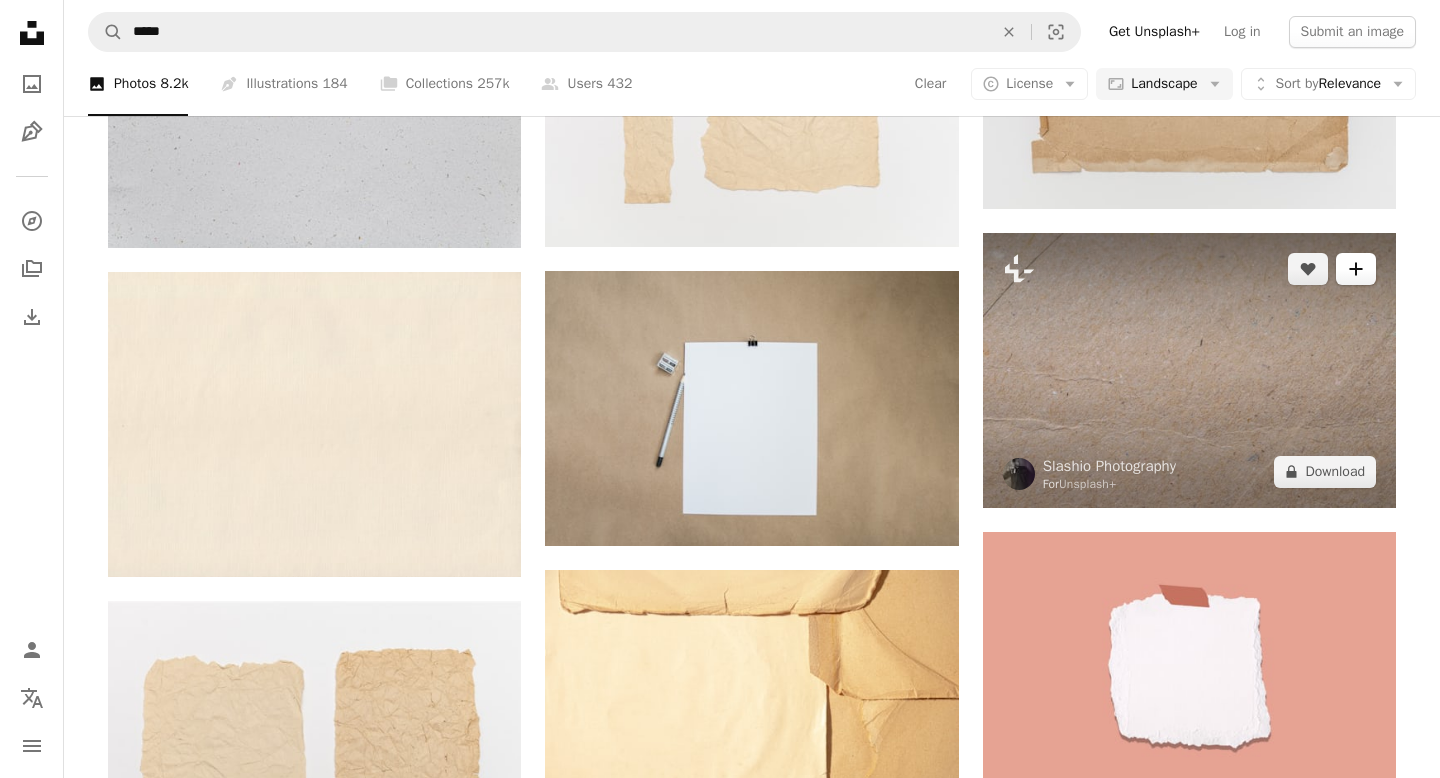 click on "A plus sign" at bounding box center (1356, 269) 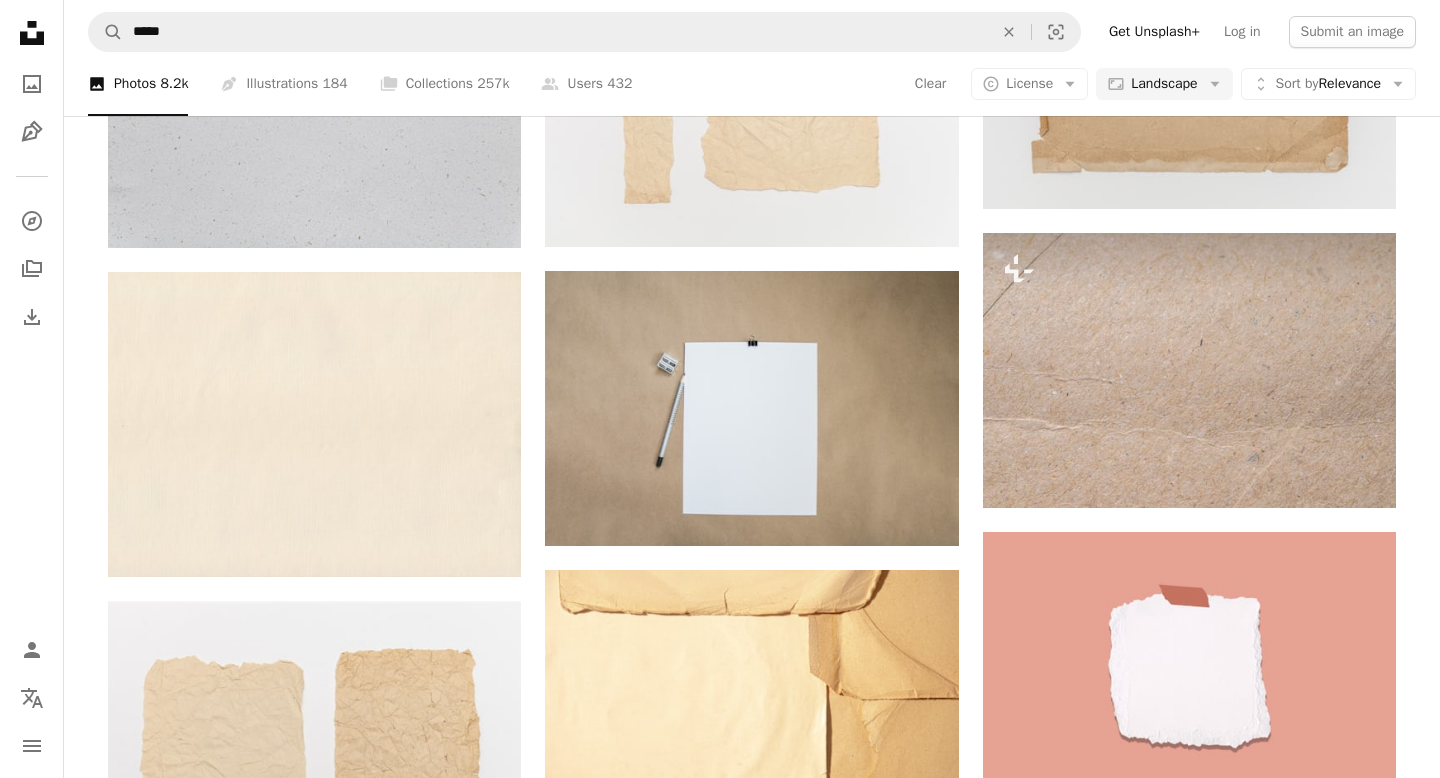 click on "An X shape Join Unsplash Already have an account?  Login First name Last name Email Username  (only letters, numbers and underscores) Password  (min. 8 char) Join By joining, you agree to the  Terms  and  Privacy Policy ." at bounding box center (720, 3355) 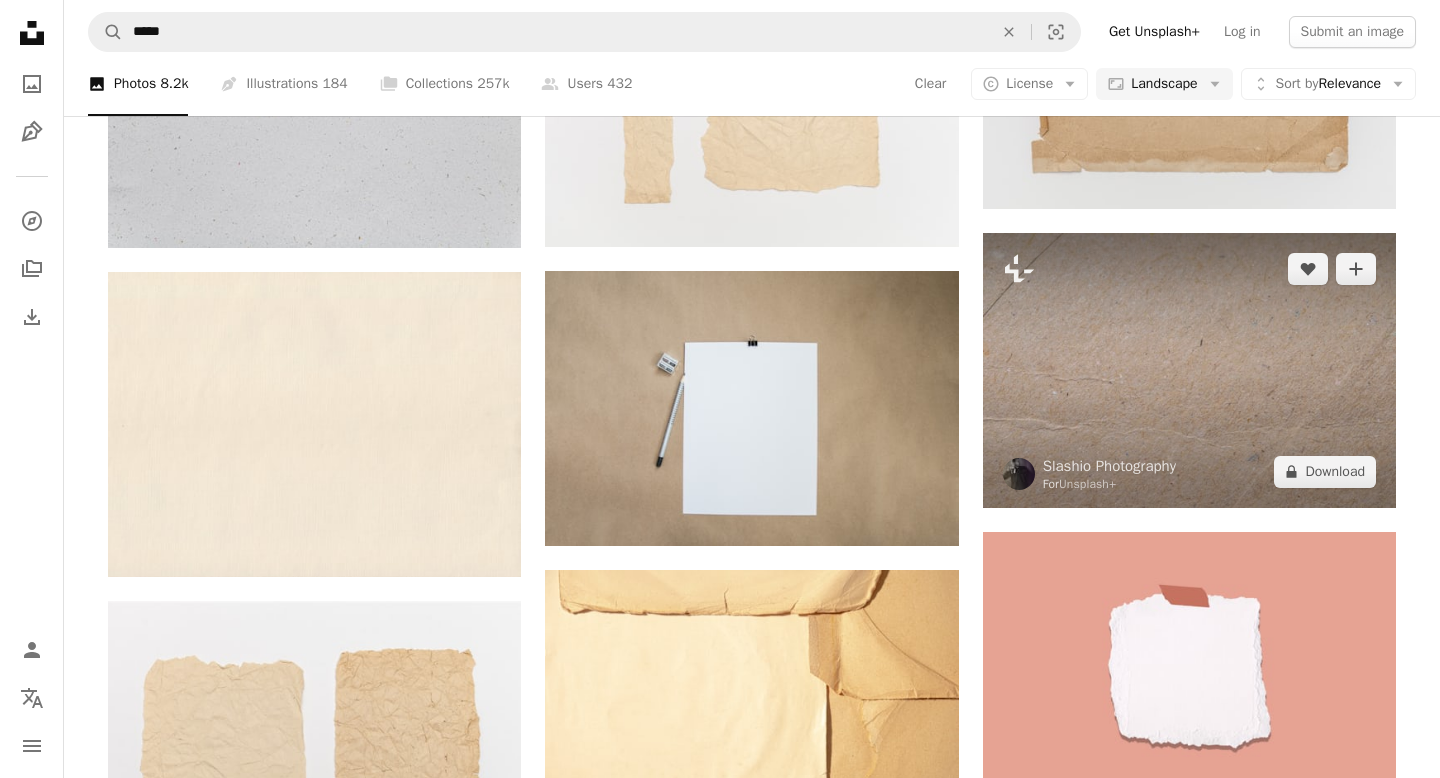 click at bounding box center [1189, 370] 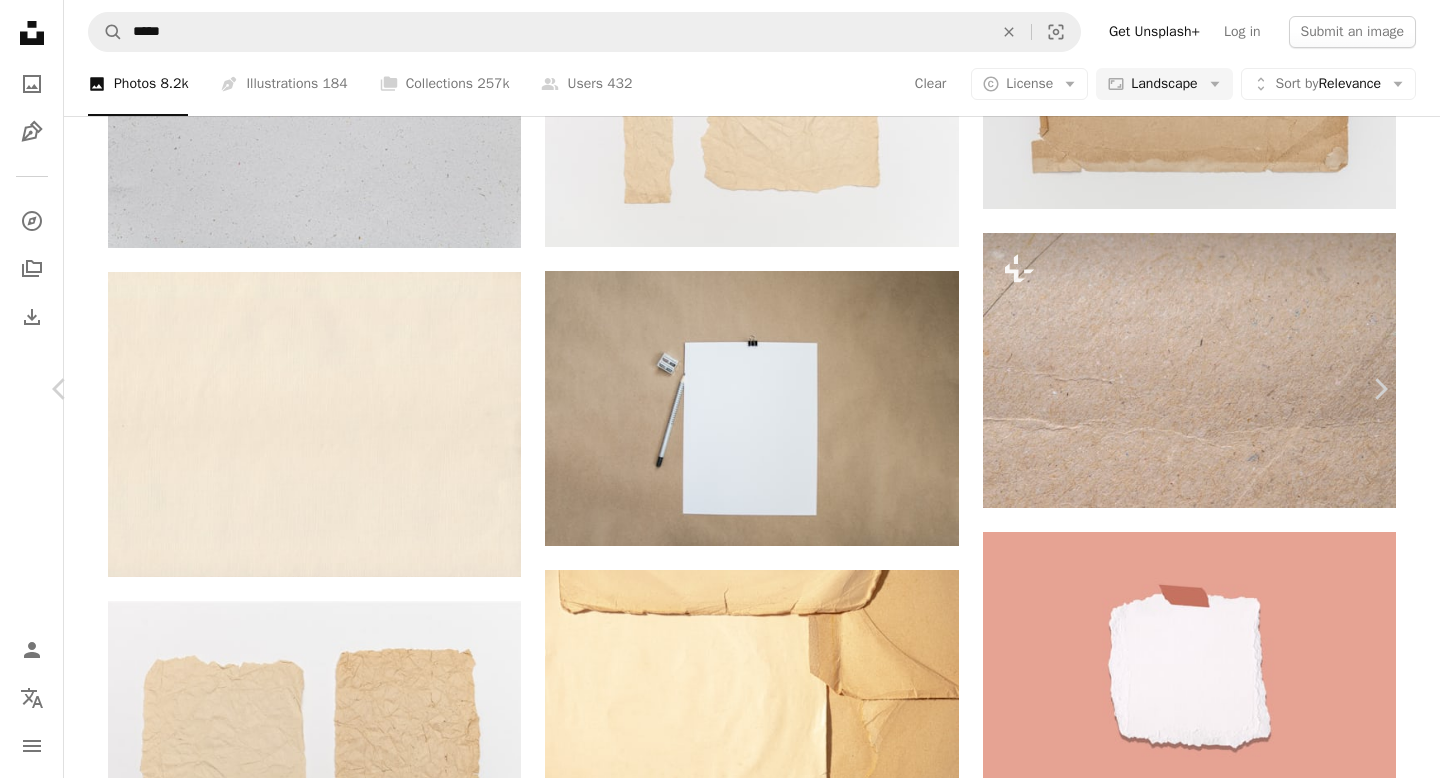 click on "Zoom in" at bounding box center (712, 3355) 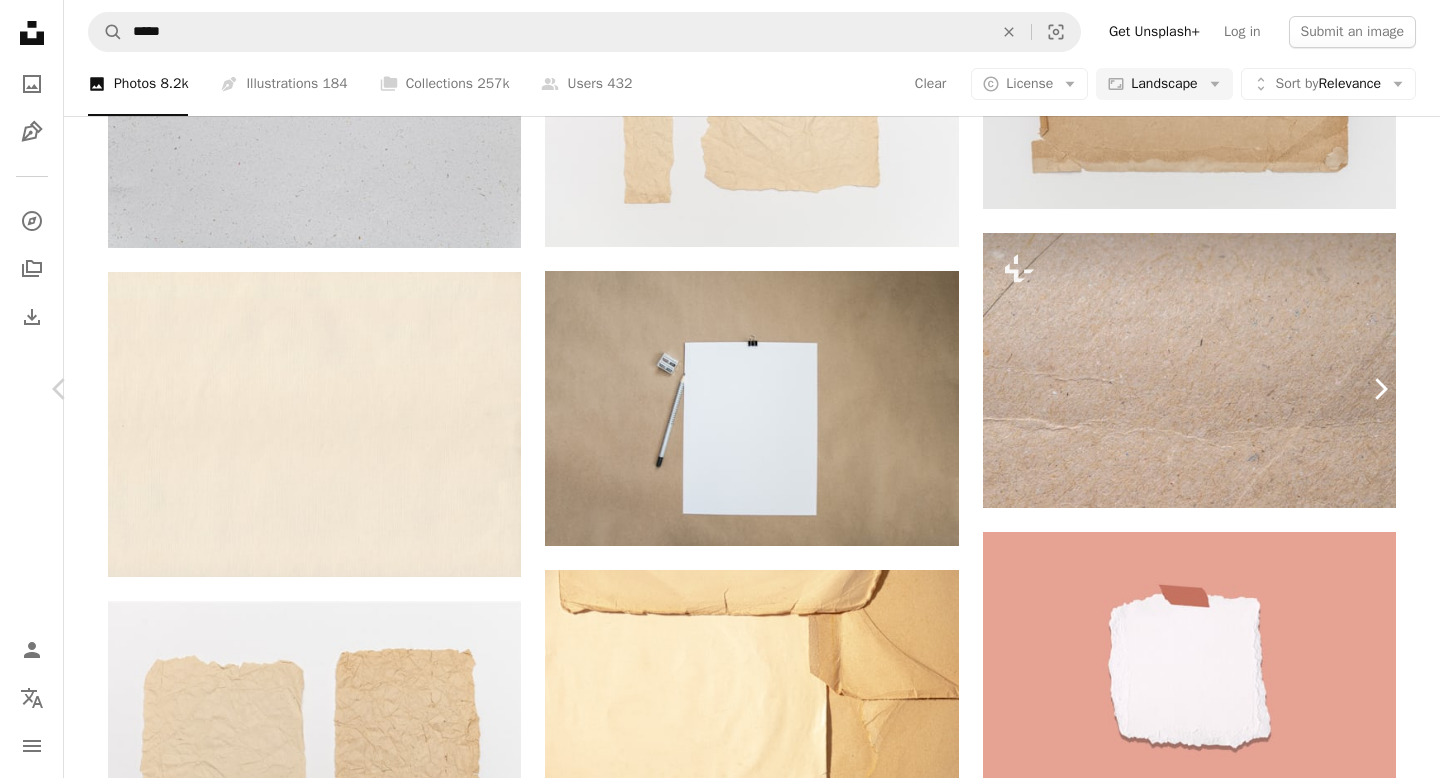 click on "Chevron right" at bounding box center (1380, 389) 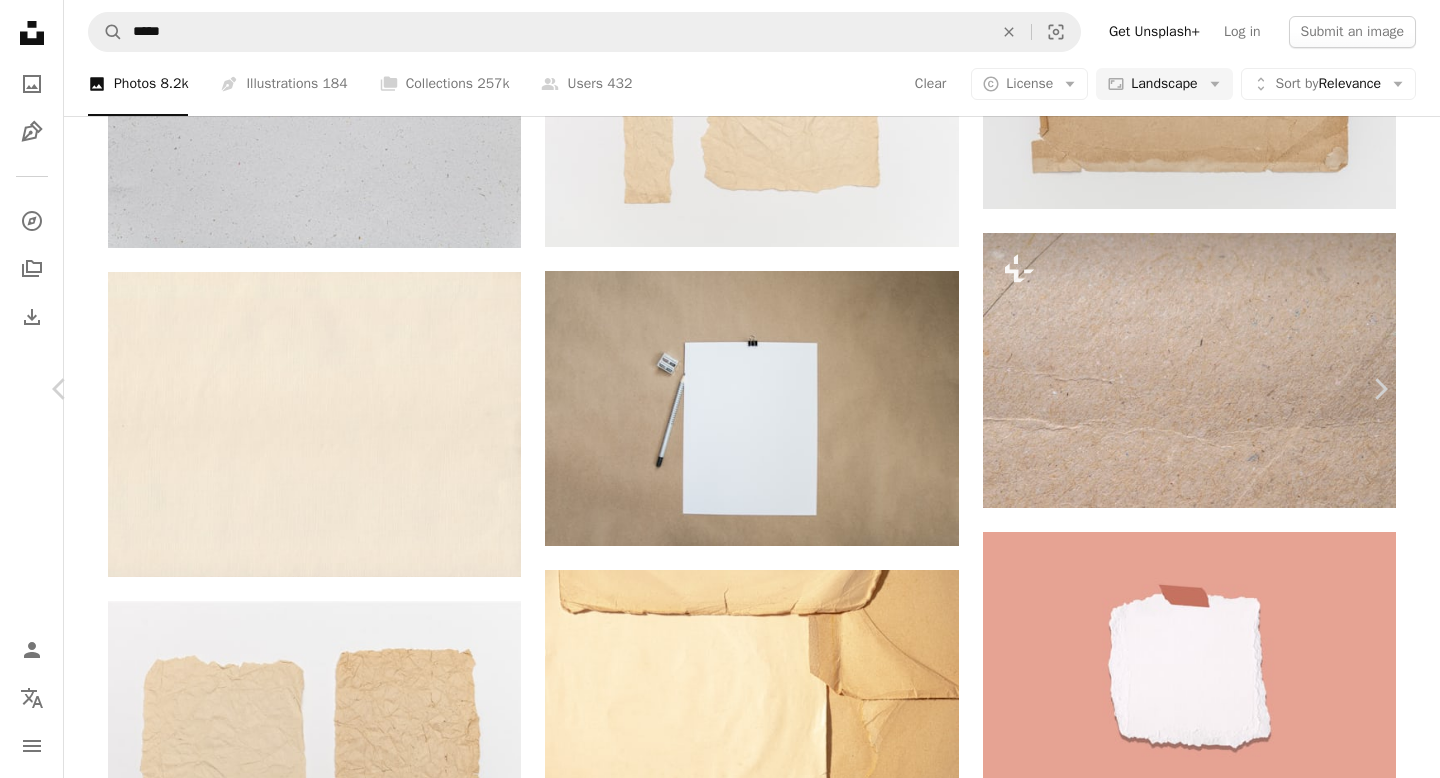click on "An X shape" at bounding box center (20, 20) 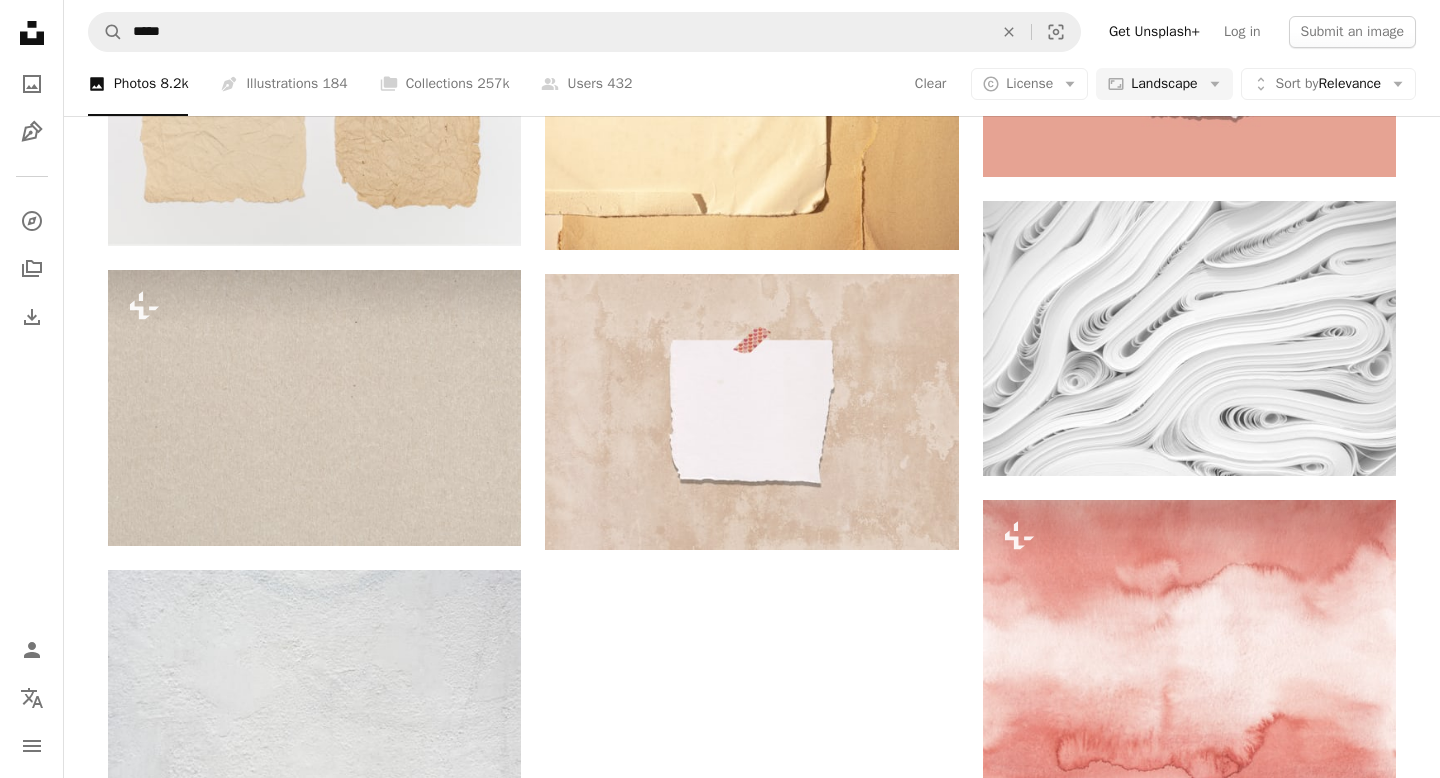 scroll, scrollTop: 1783, scrollLeft: 0, axis: vertical 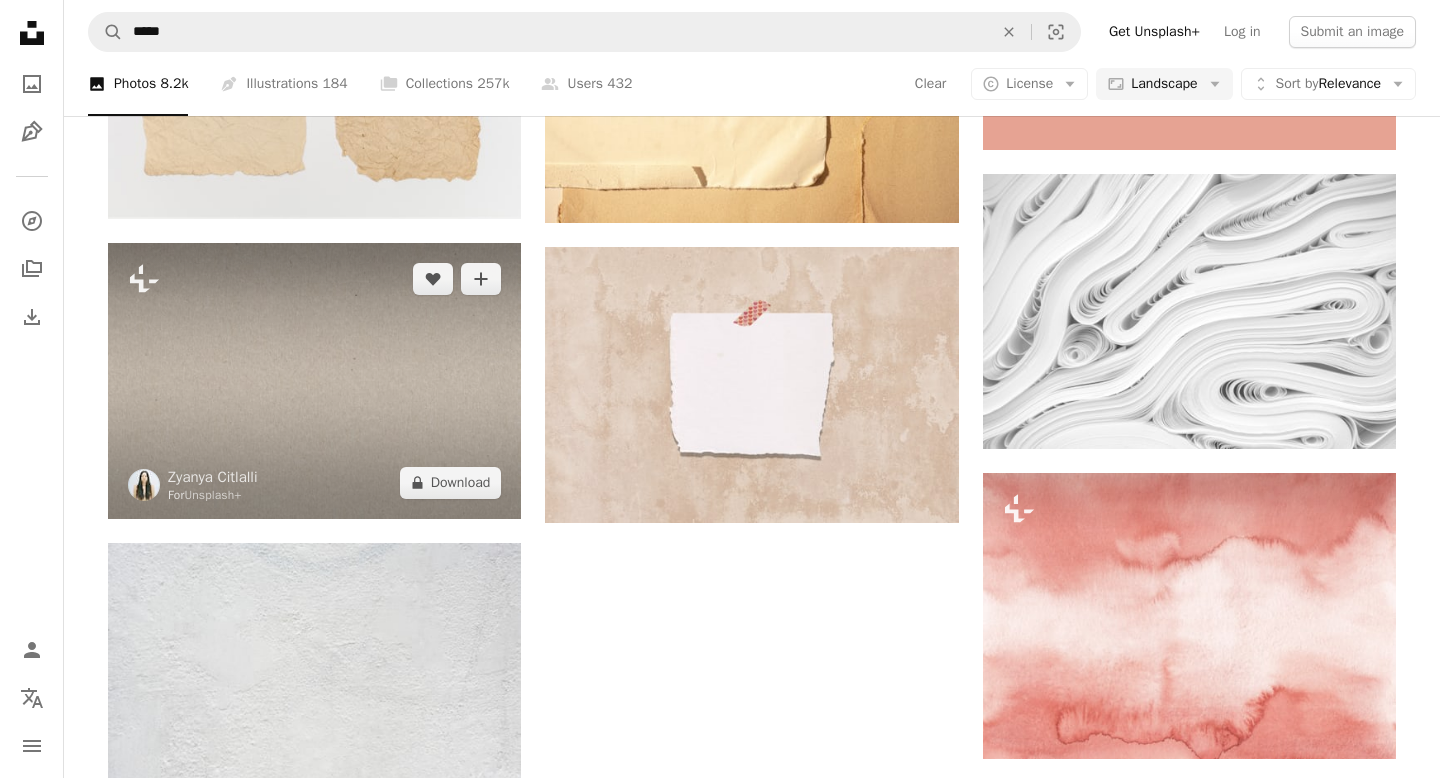 click at bounding box center [314, 380] 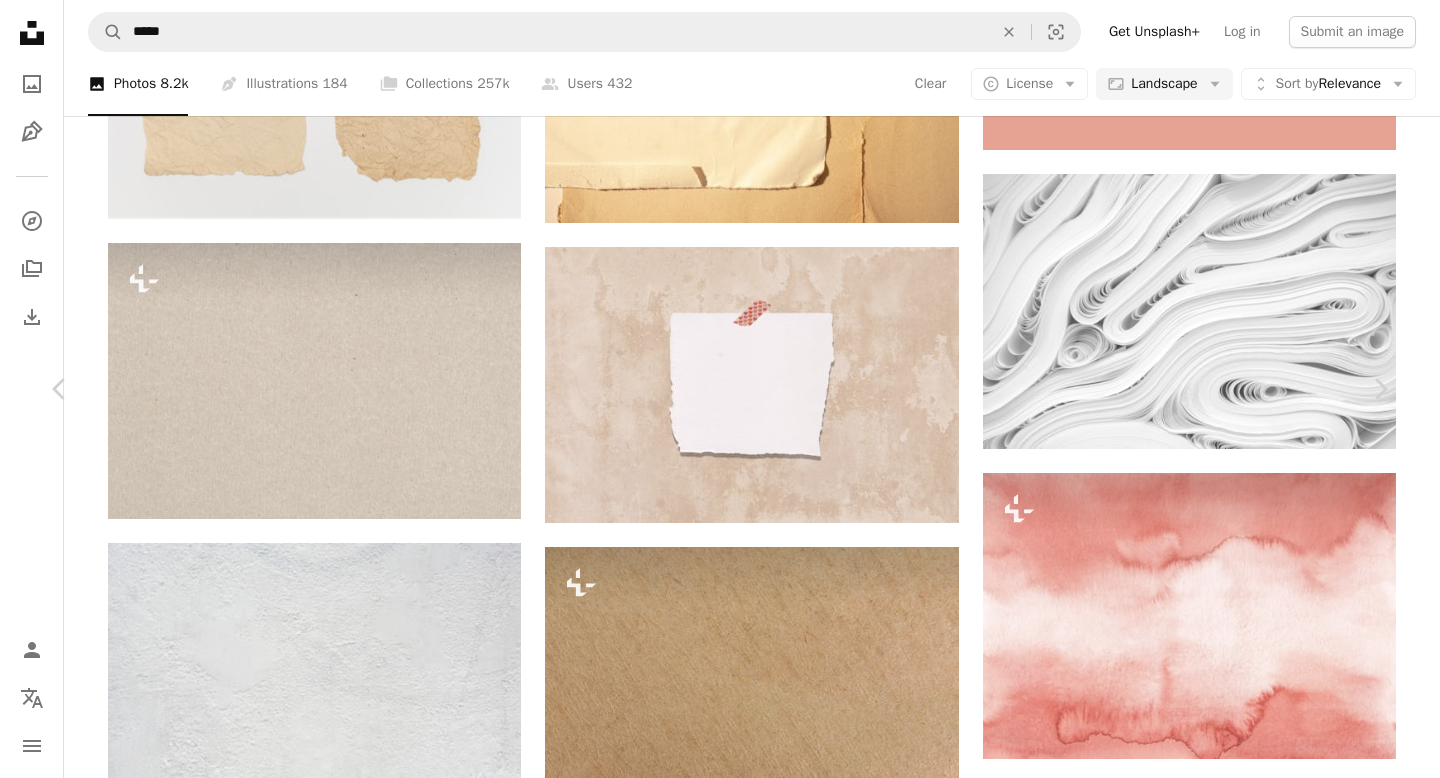 click on "An X shape Chevron left Chevron right [FIRST] [LAST] For Unsplash+ A heart A plus sign A lock Download Zoom in A forward-right arrow Share More Actions Calendar outlined Published on September 3, 2024 Safety Licensed under the Unsplash+ License background texture paper texture paper paper background texture paper plain background papel Public domain images Related images Plus sign for Unsplash+ A heart A plus sign [FIRST] [LAST] For Unsplash+ A lock Download Plus sign for Unsplash+ A heart A plus sign [FIRST] [LAST] For Unsplash+ A lock Download Plus sign for Unsplash+ A heart A plus sign [FIRST] [LAST] For Unsplash+ A lock Download Plus sign for Unsplash+ A heart A plus sign [FIRST] [LAST] For Unsplash+ A lock Download Plus sign for Unsplash+ A heart A plus sign [FIRST] [LAST] For Unsplash+ A lock Download Plus sign for Unsplash+ A heart A plus sign [FIRST] [LAST] For Unsplash+ A lock Download A heart A plus sign" at bounding box center [720, 4528] 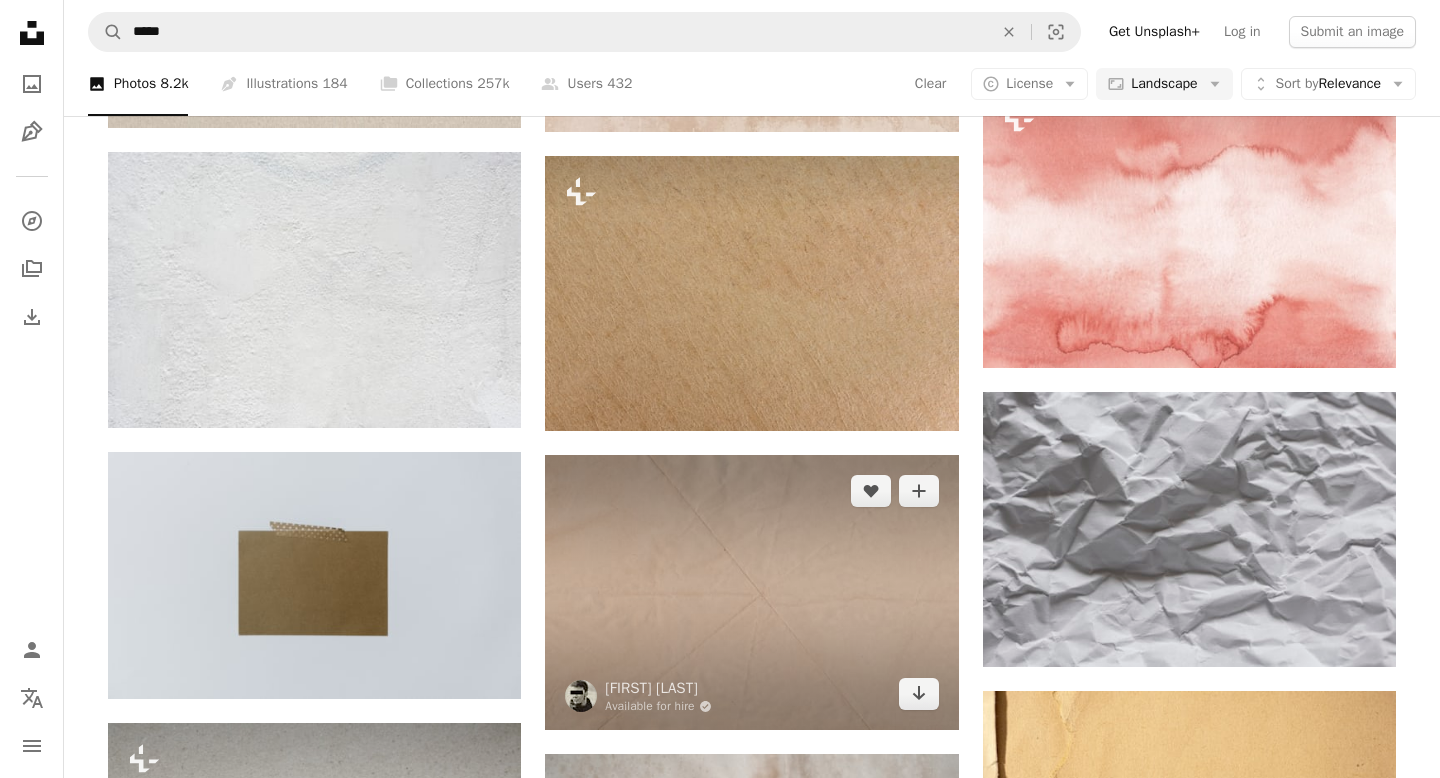 scroll, scrollTop: 2122, scrollLeft: 0, axis: vertical 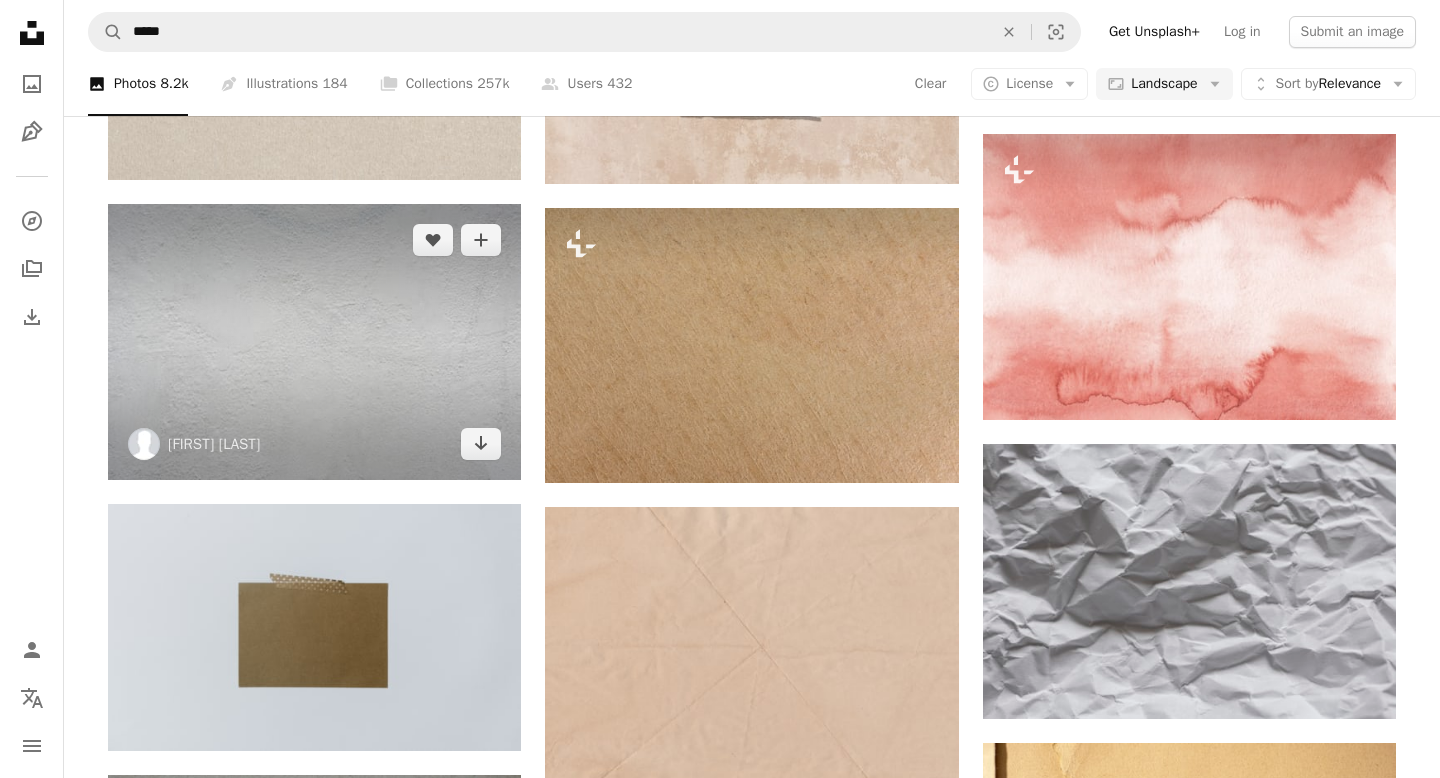 click at bounding box center [314, 342] 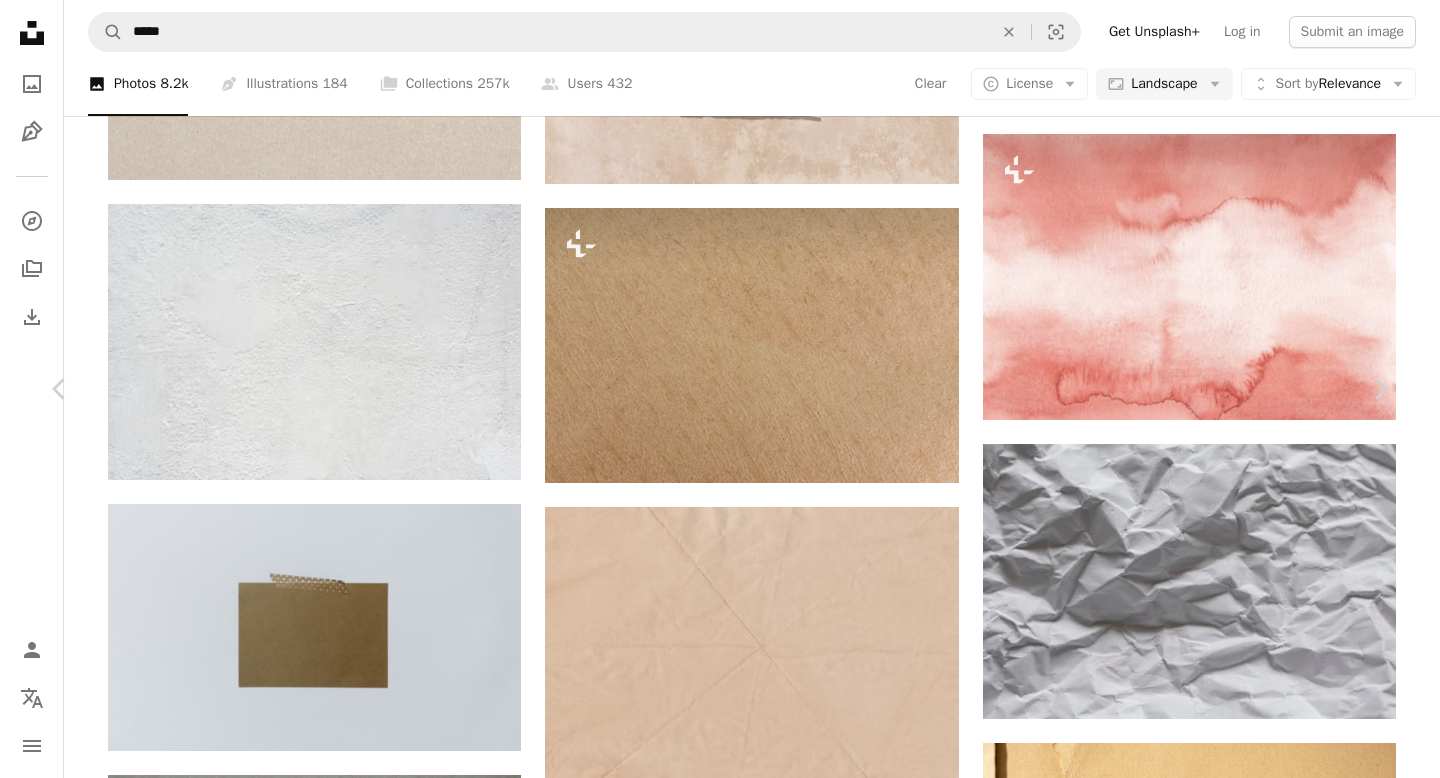 click at bounding box center [713, 4189] 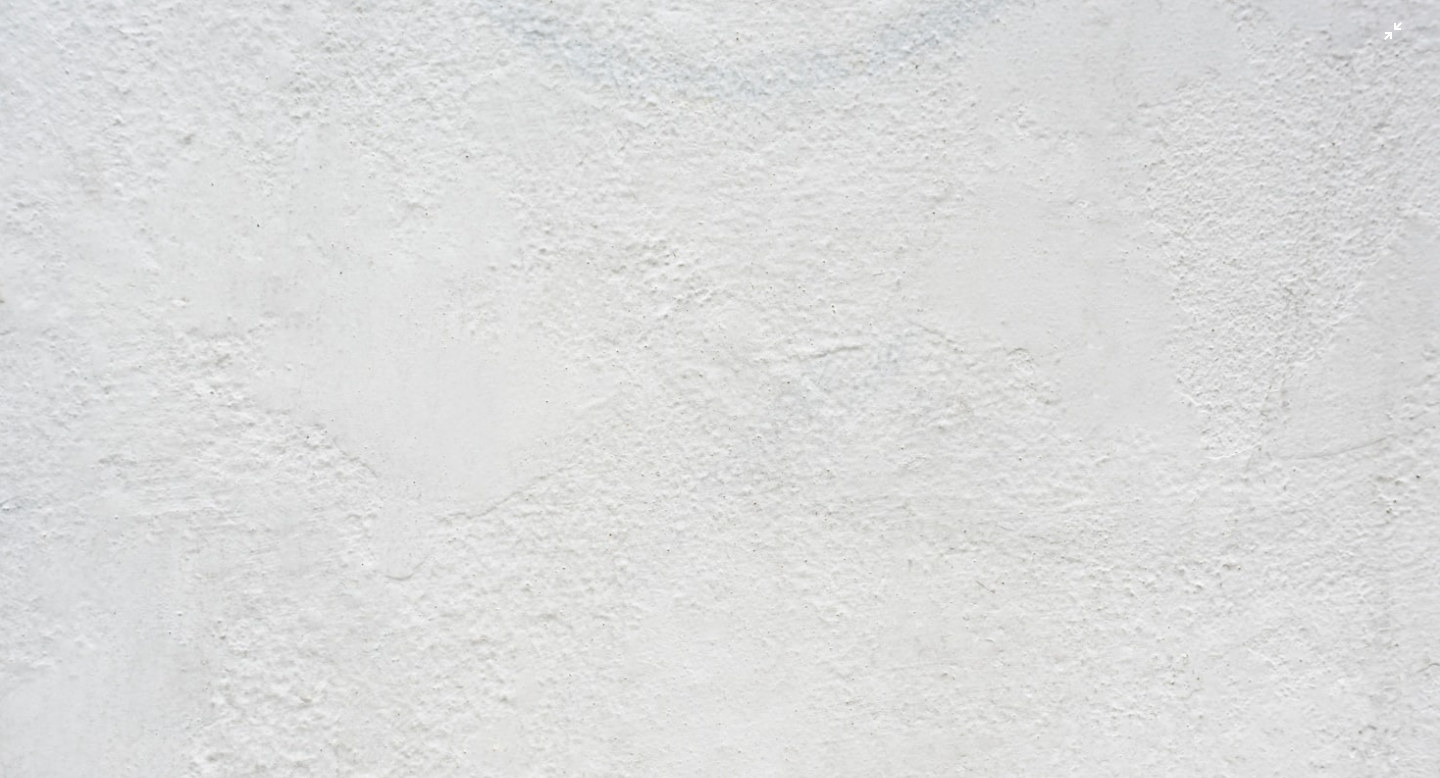 scroll, scrollTop: 92, scrollLeft: 0, axis: vertical 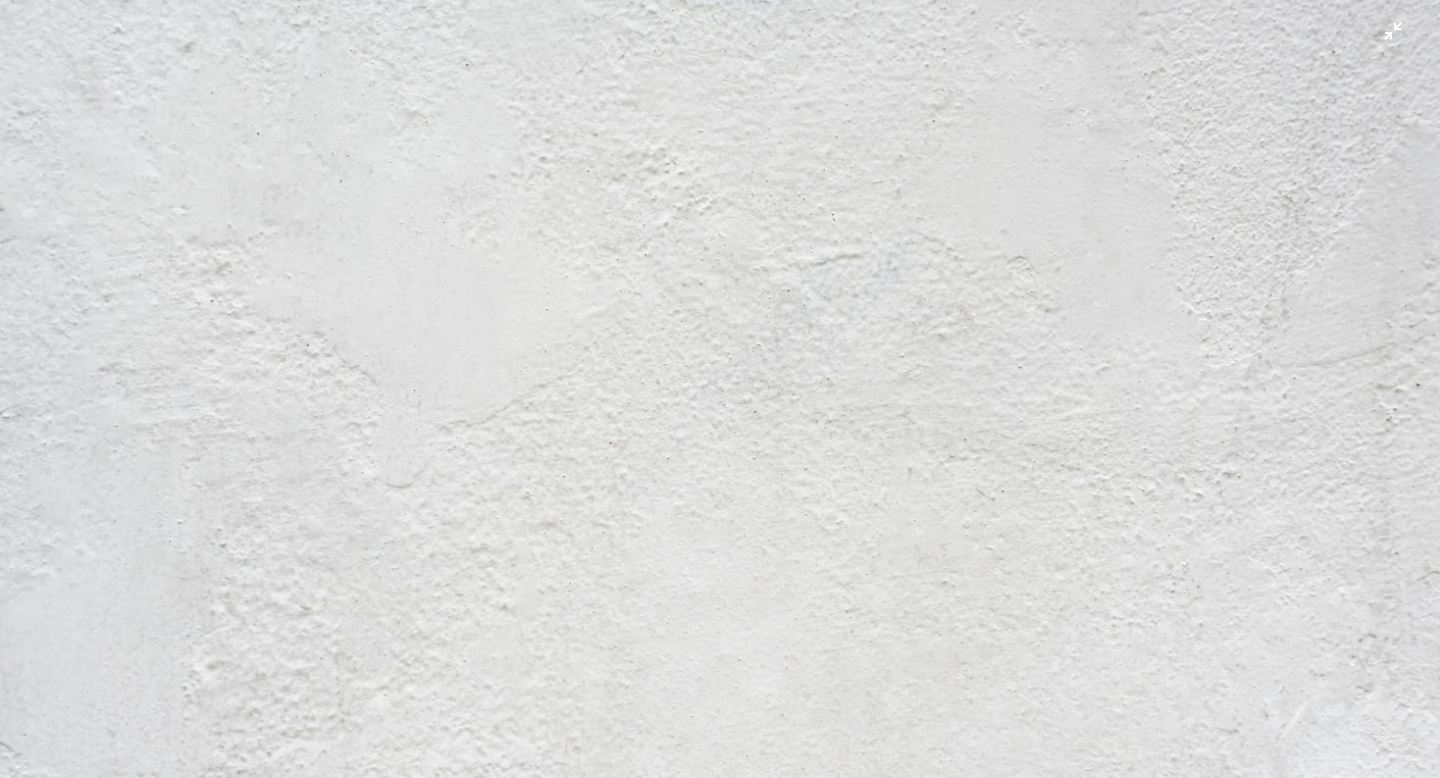 click at bounding box center (720, 388) 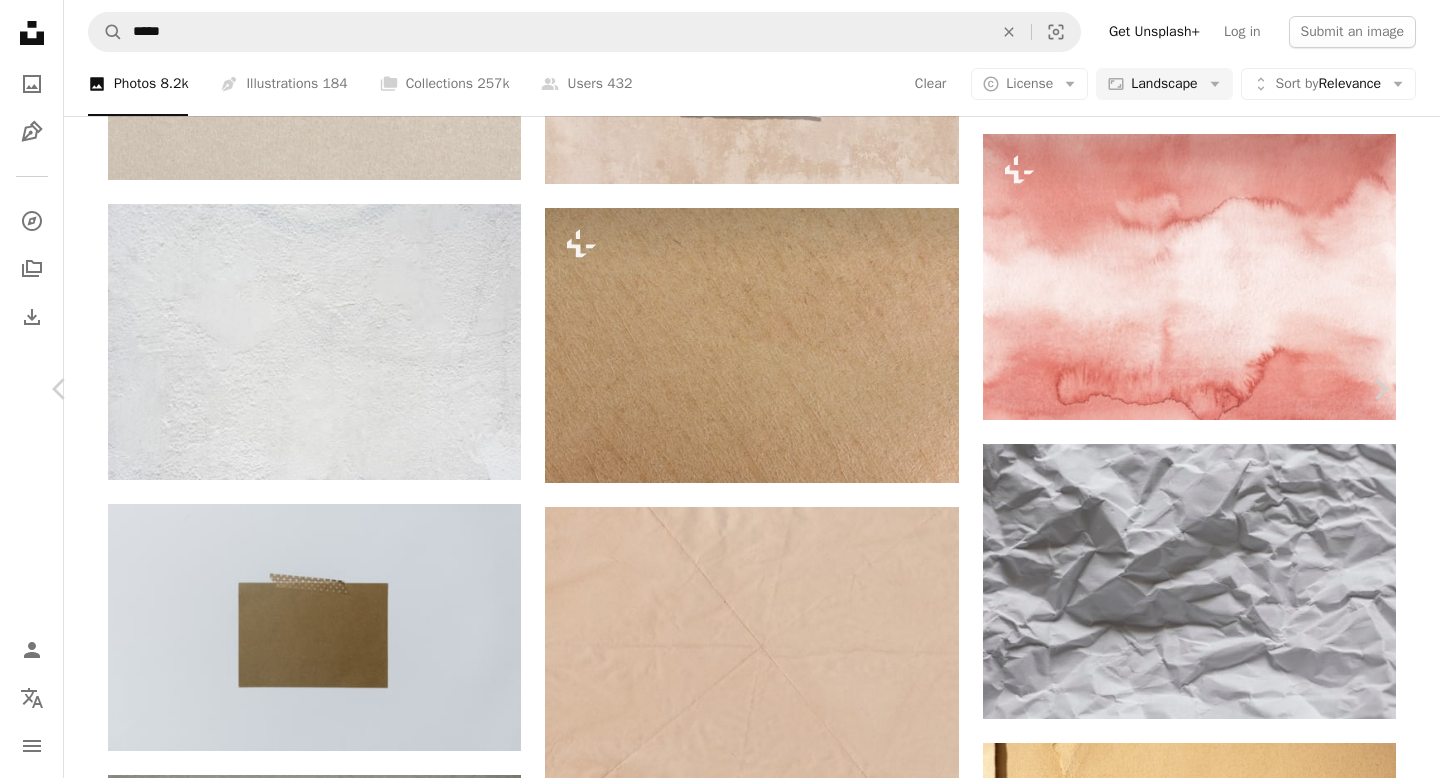 type 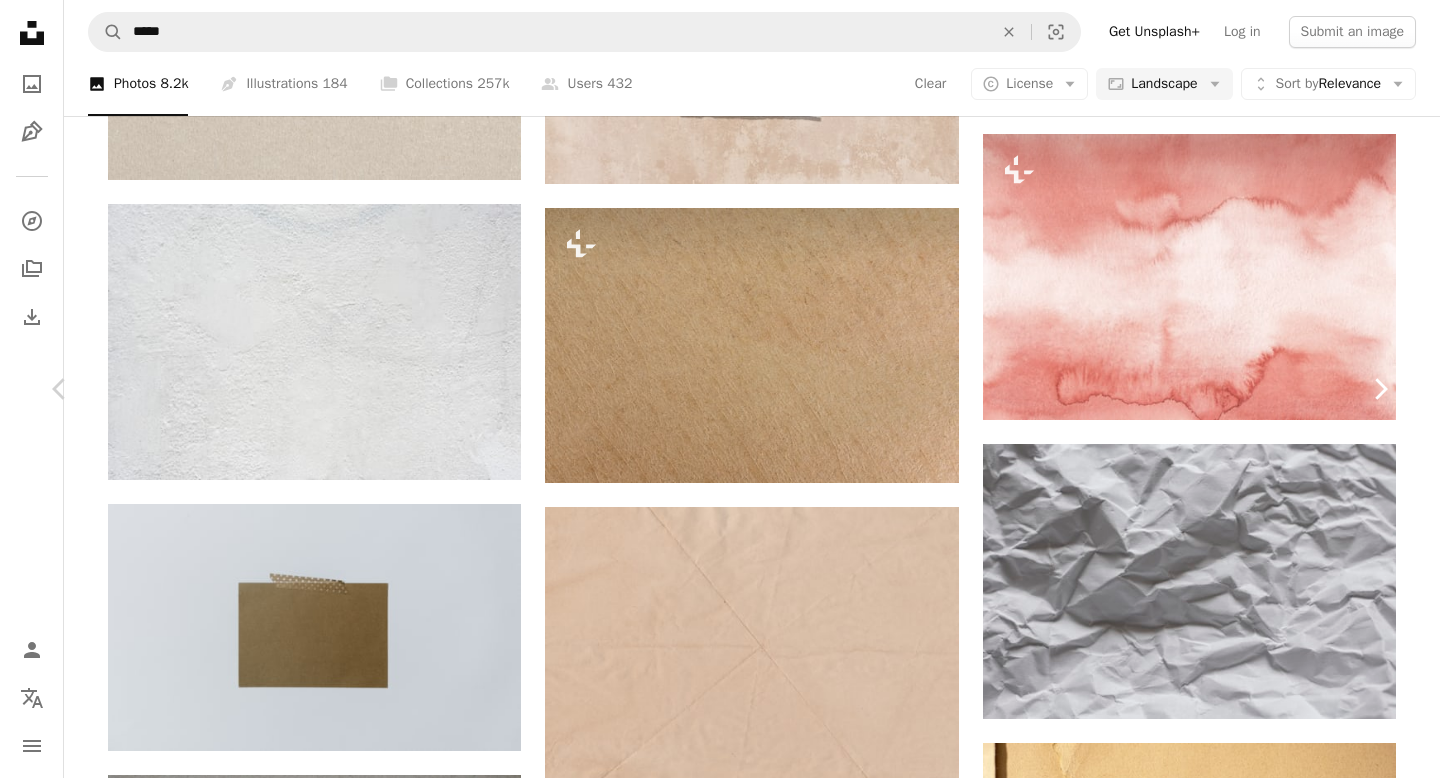 click on "Chevron right" at bounding box center [1380, 389] 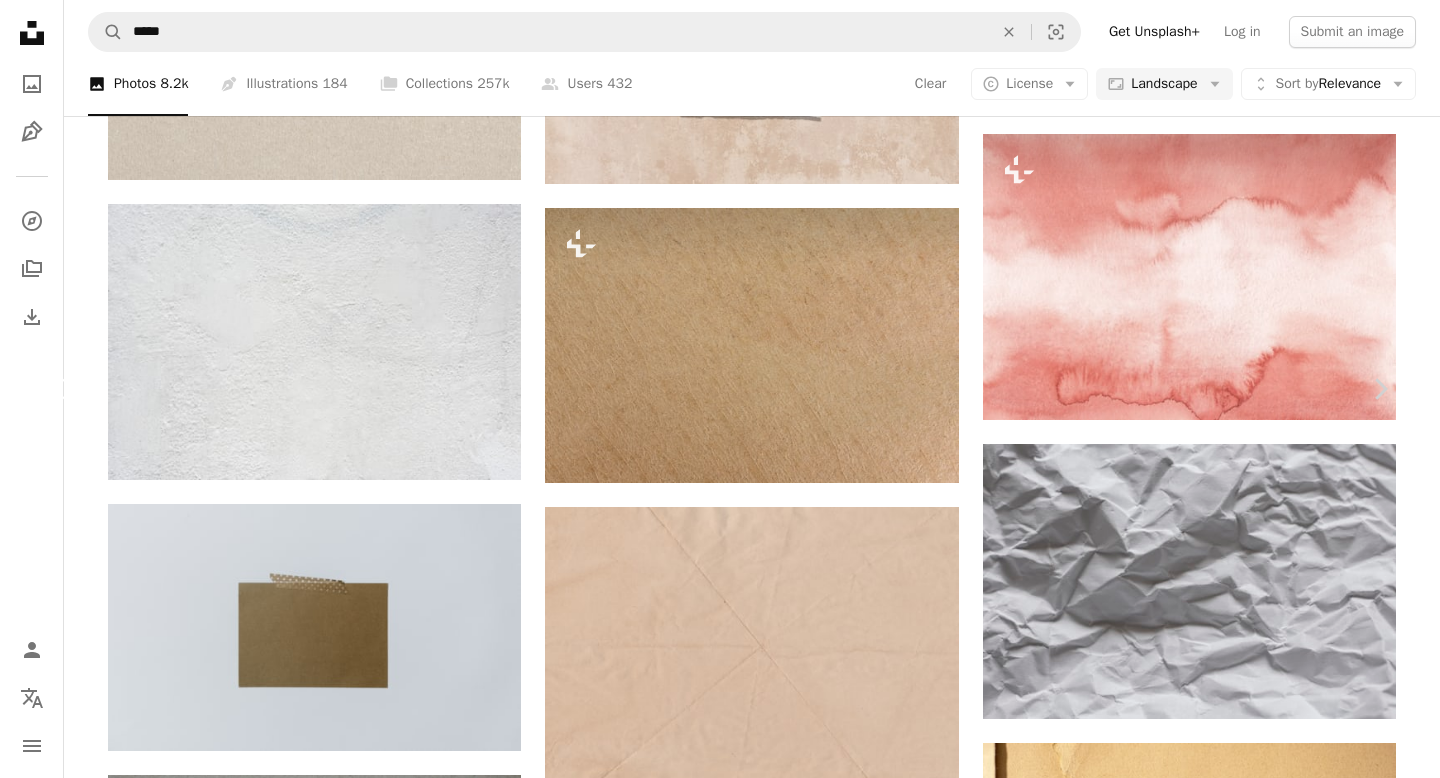 click on "Chevron left" 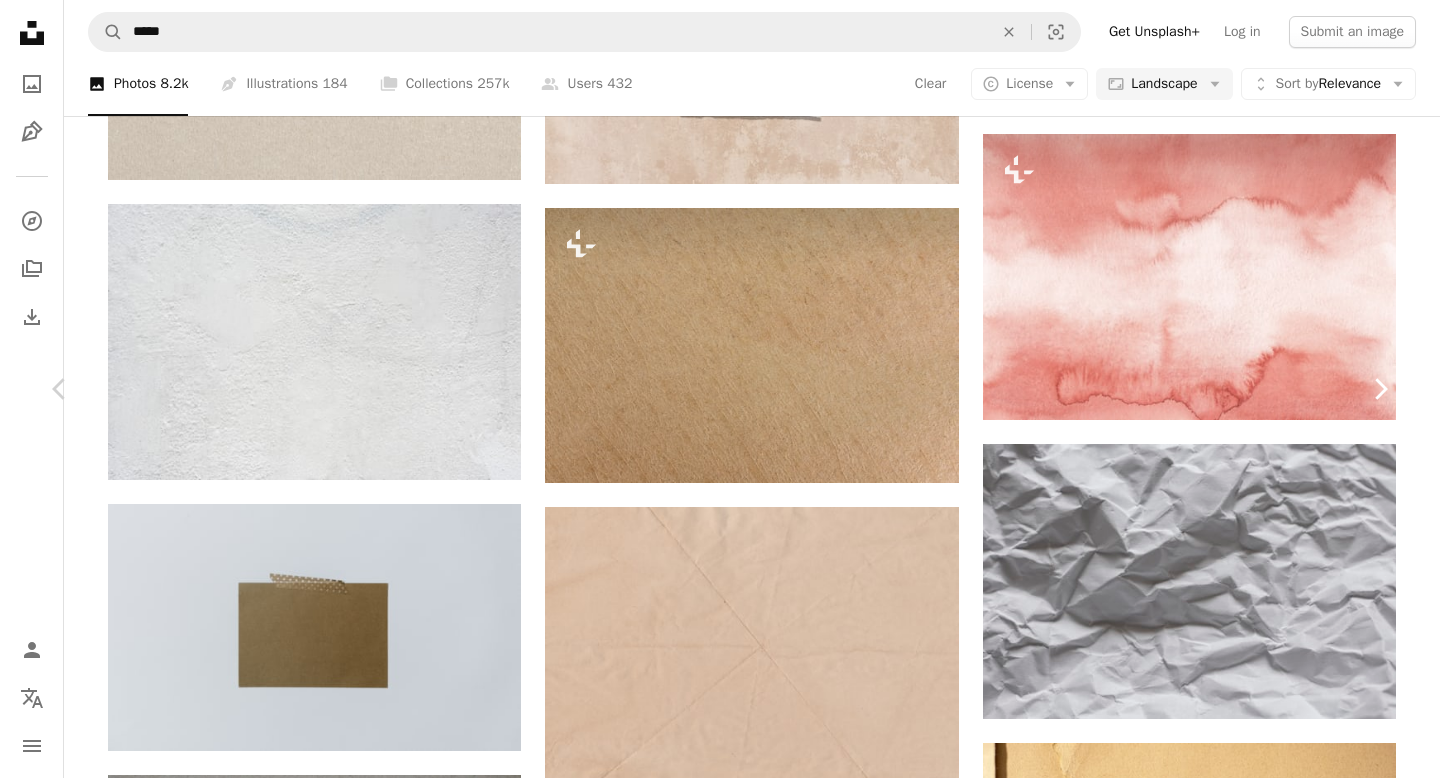 click 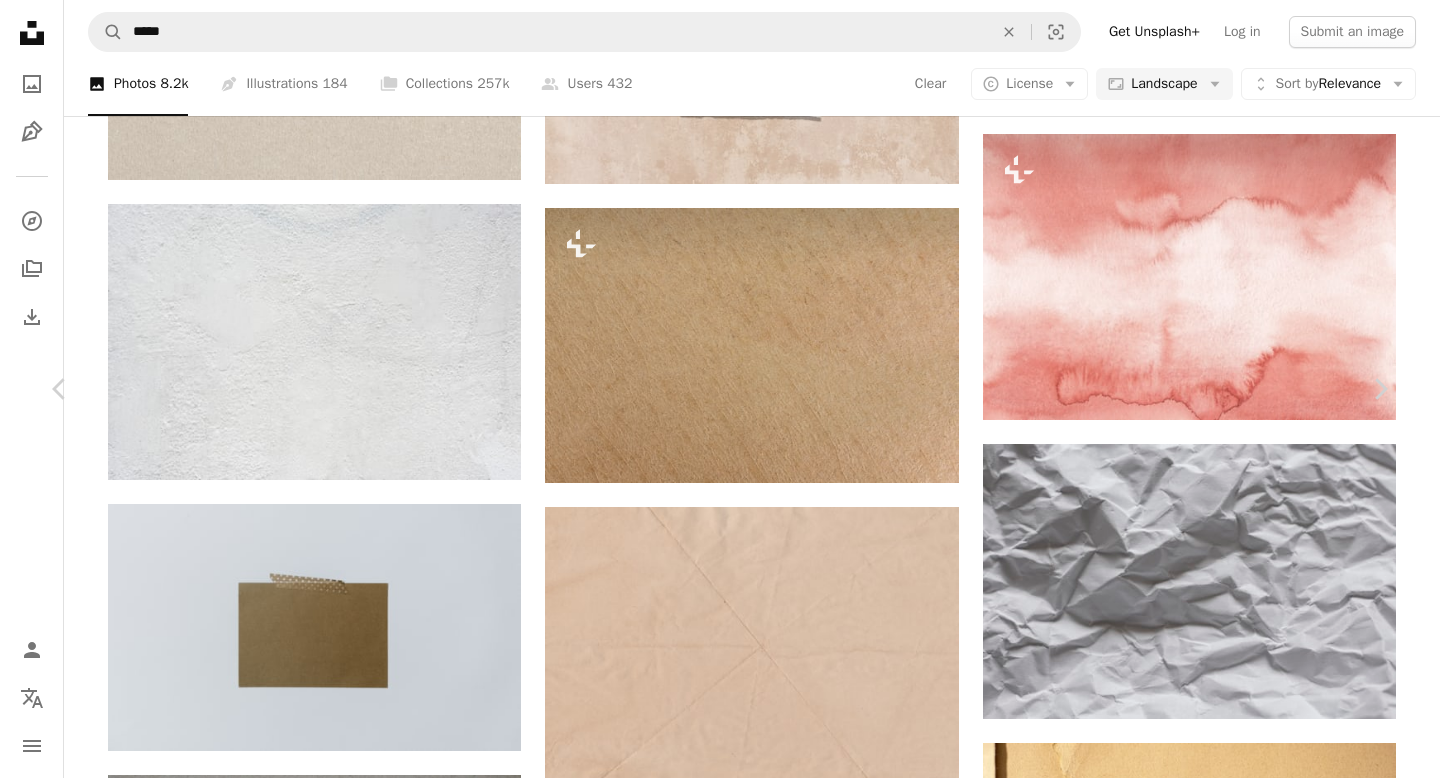 click on "An X shape Chevron left Chevron right [FIRST] [LAST] [FIRST] [LAST] A heart A plus sign Download free Chevron down Zoom in Views 5,317,201 Downloads 82,779 Featured in Textures with negative space A forward-right arrow Share Info icon Info More Actions Calendar outlined Published on  [MONTH] [DAY], [YEAR] Camera RICOH IMAGING COMPANY, LTD., PENTAX 645Z Safety Free to use under the  Unsplash License background texture paper pattern white minimal simple textures negative space off white copy space blank space room for text neautral grey word gray white board HD Wallpapers Browse premium related images on iStock  |  Save 20% with code UNSPLASH20 View more on iStock  ↗ Related images A heart A plus sign [FIRST] [LAST] Arrow pointing down A heart A plus sign [FIRST] [LAST] Available for hire A checkmark inside of a circle Arrow pointing down Plus sign for Unsplash+ A heart A plus sign [FIRST] [LAST] For  Unsplash+ A lock Download A heart A plus sign [FIRST] [LAST] Arrow pointing down A heart A plus sign [FIRST] [LAST] A heart" at bounding box center [720, 4189] 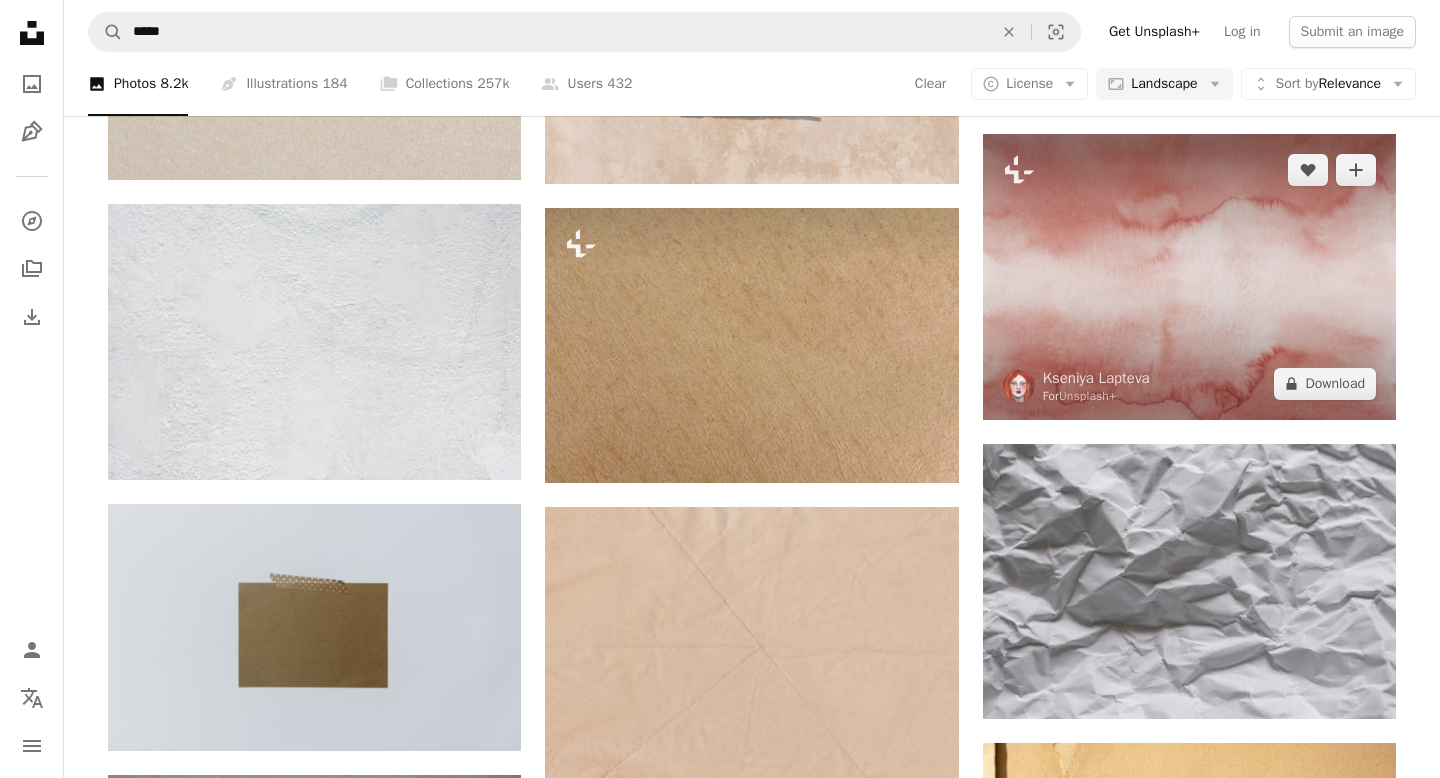 click at bounding box center (1189, 276) 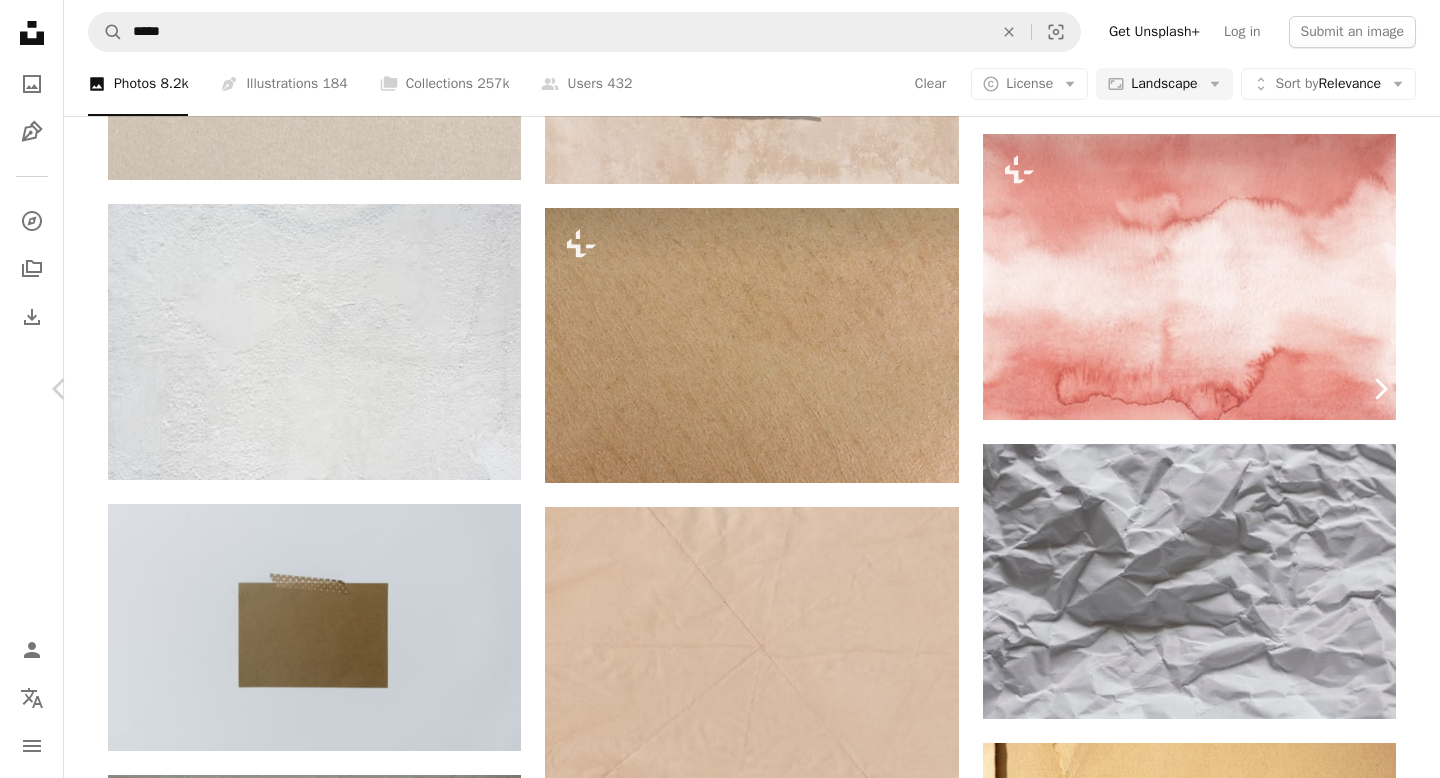 click on "Chevron right" at bounding box center (1380, 389) 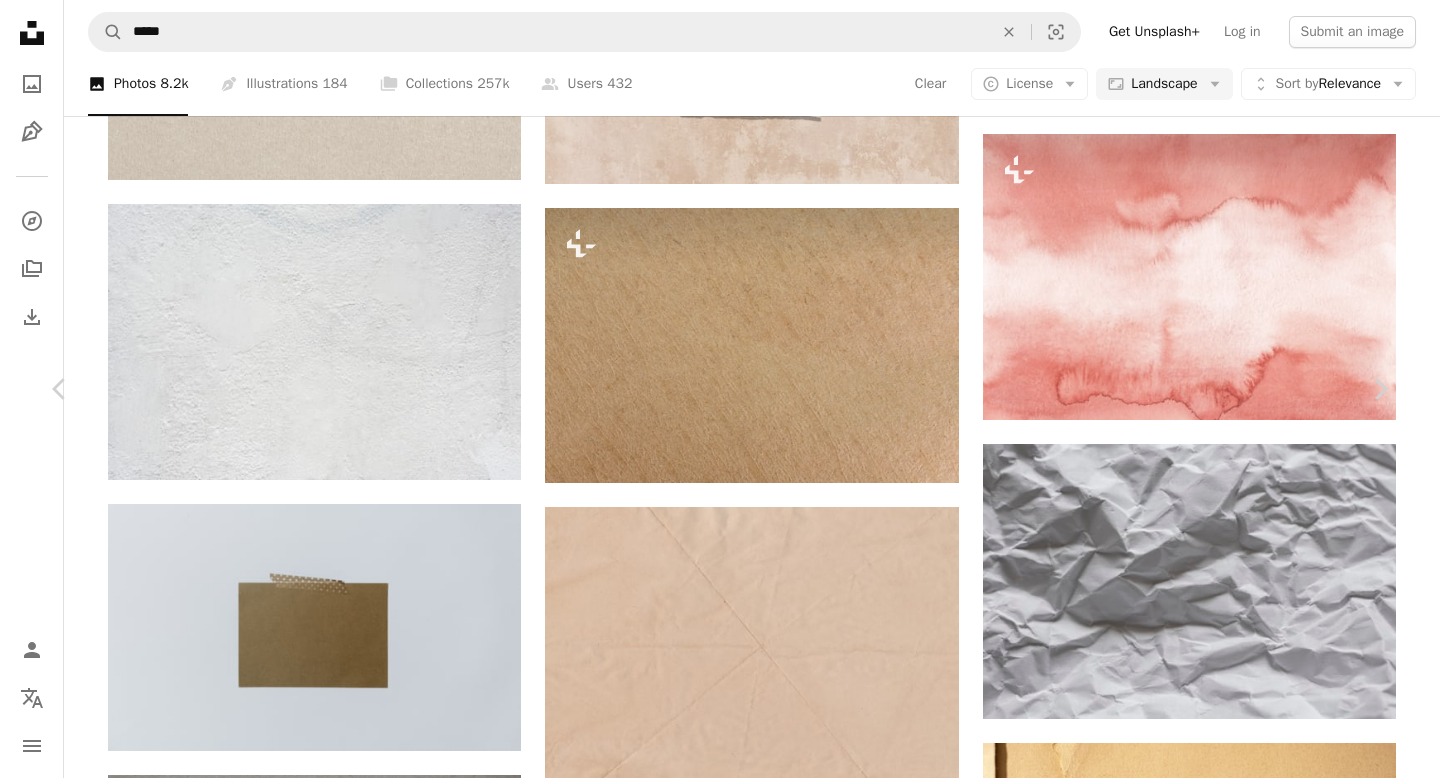 click on "An X shape" at bounding box center [20, 20] 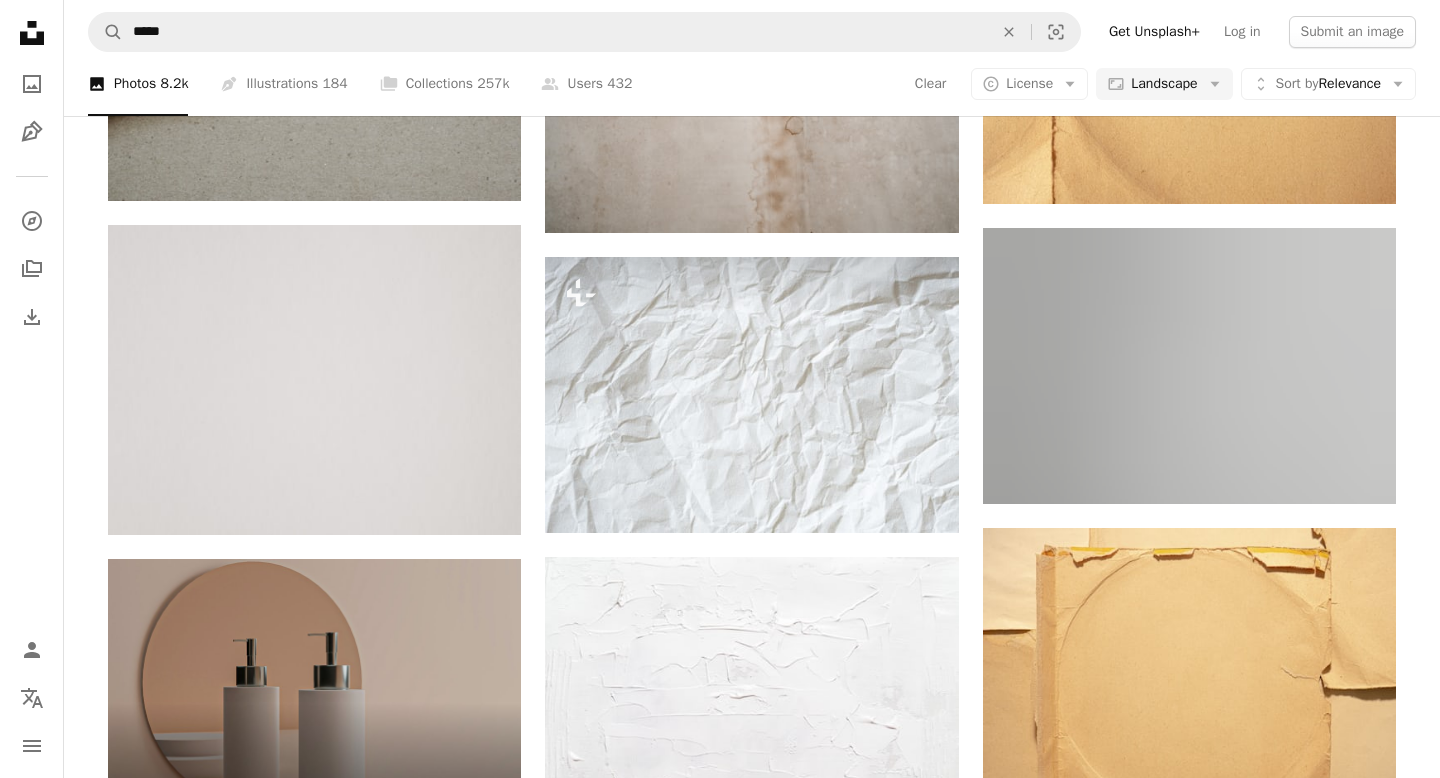 scroll, scrollTop: 2858, scrollLeft: 0, axis: vertical 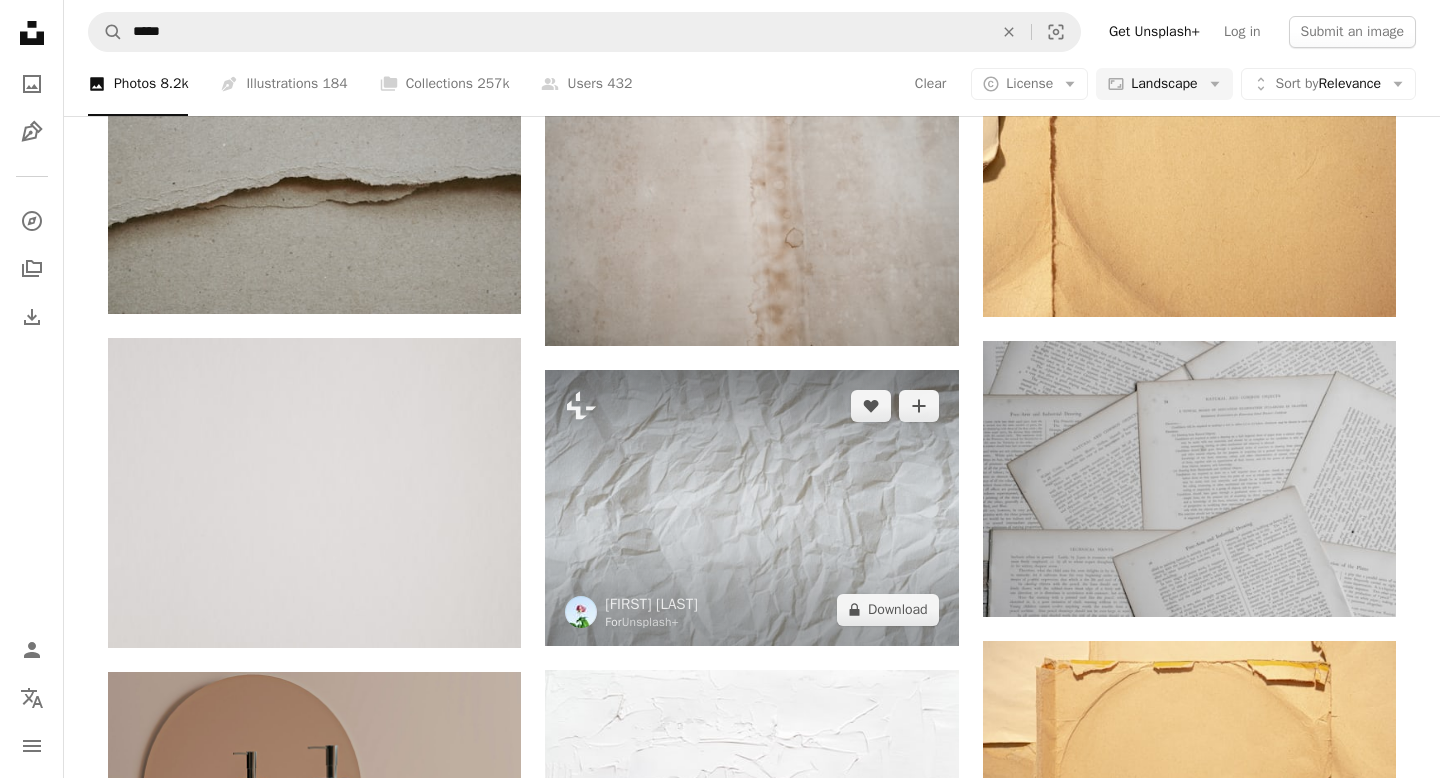 click at bounding box center (751, 507) 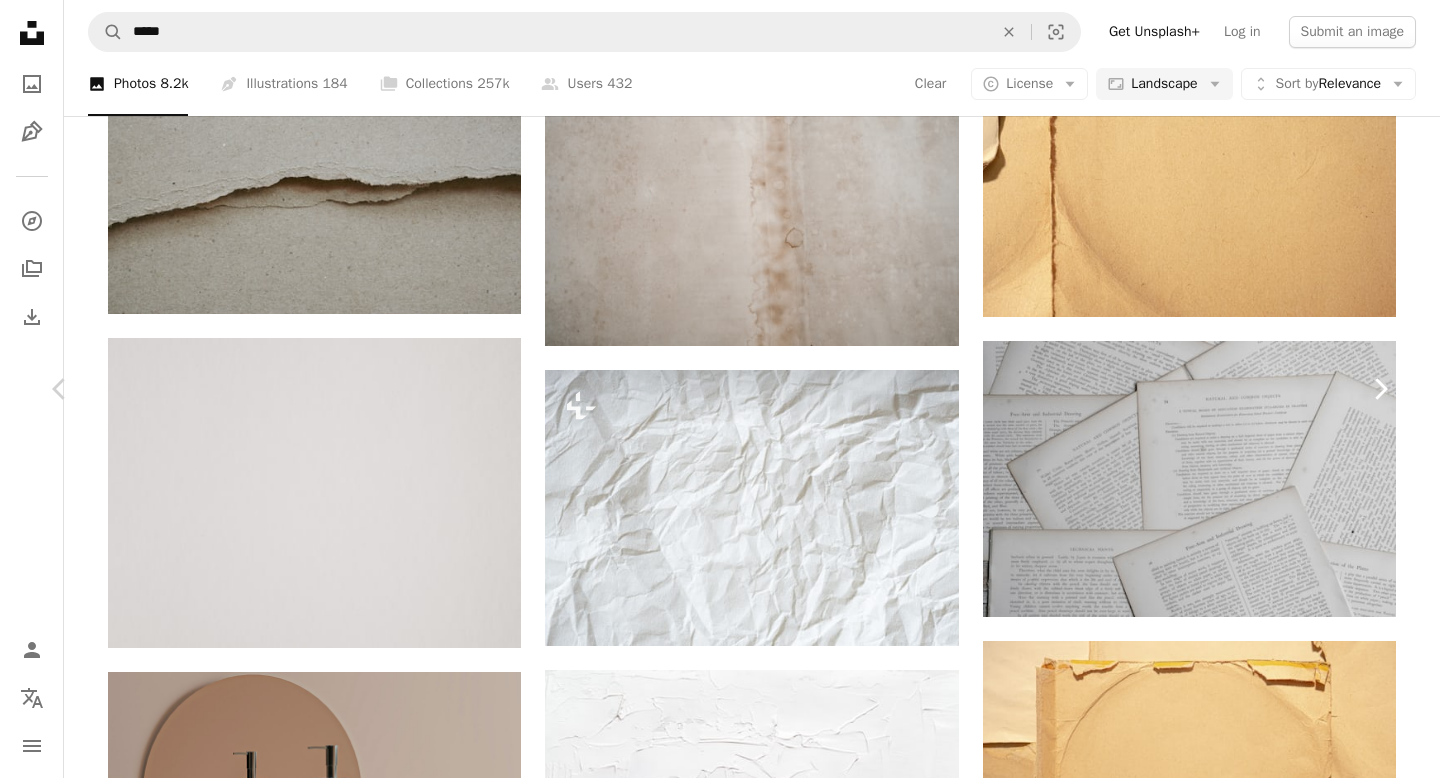 click on "Chevron right" at bounding box center [1380, 389] 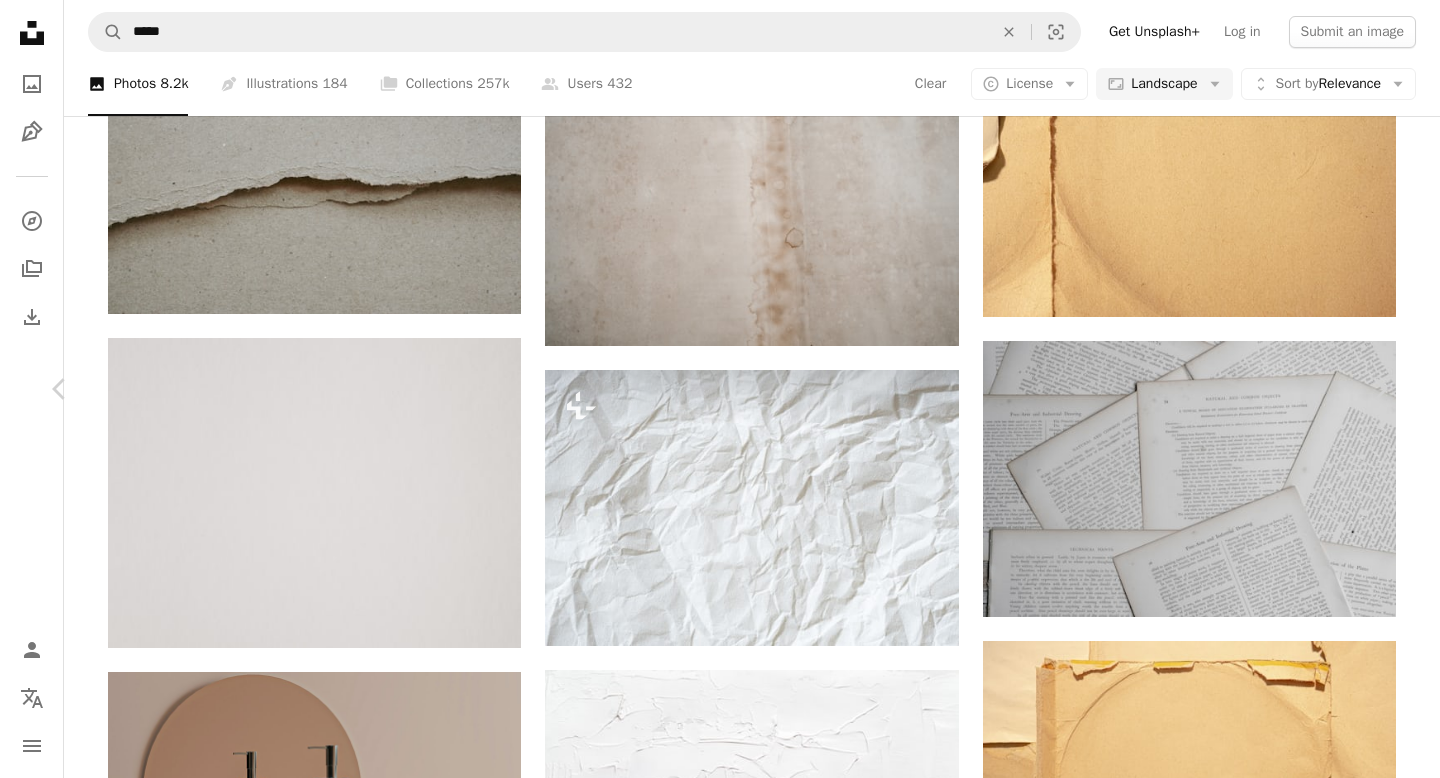 click on "An X shape" at bounding box center [20, 20] 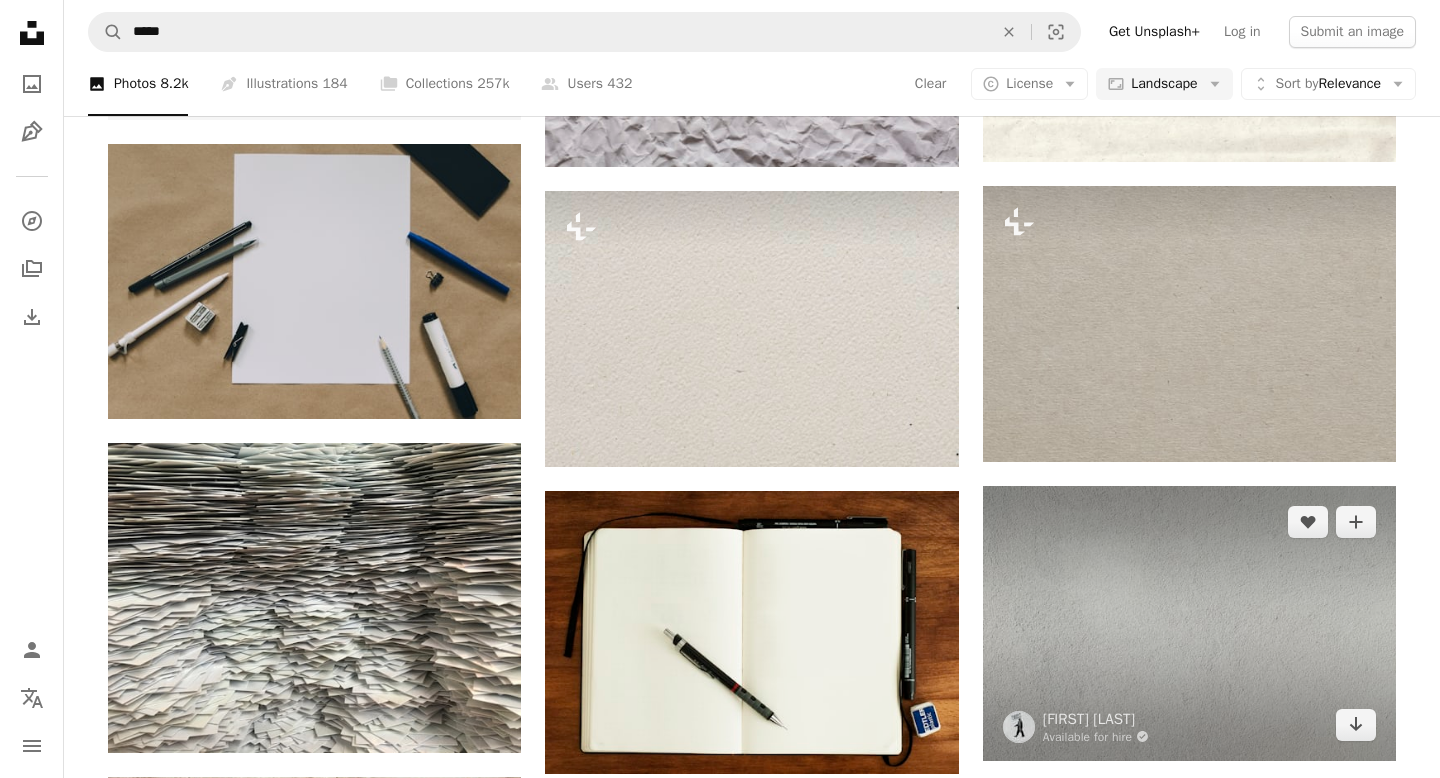 scroll, scrollTop: 3937, scrollLeft: 0, axis: vertical 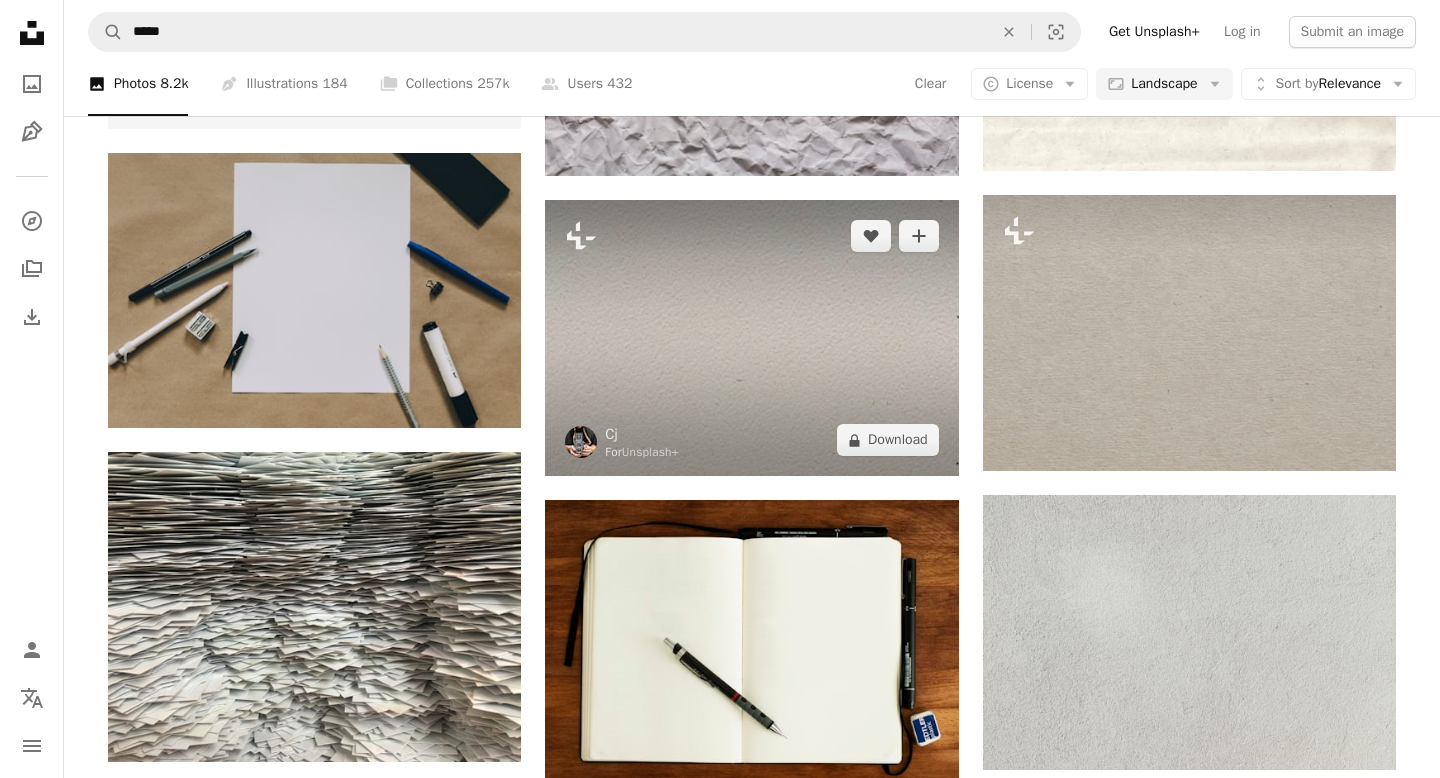 click at bounding box center [751, 338] 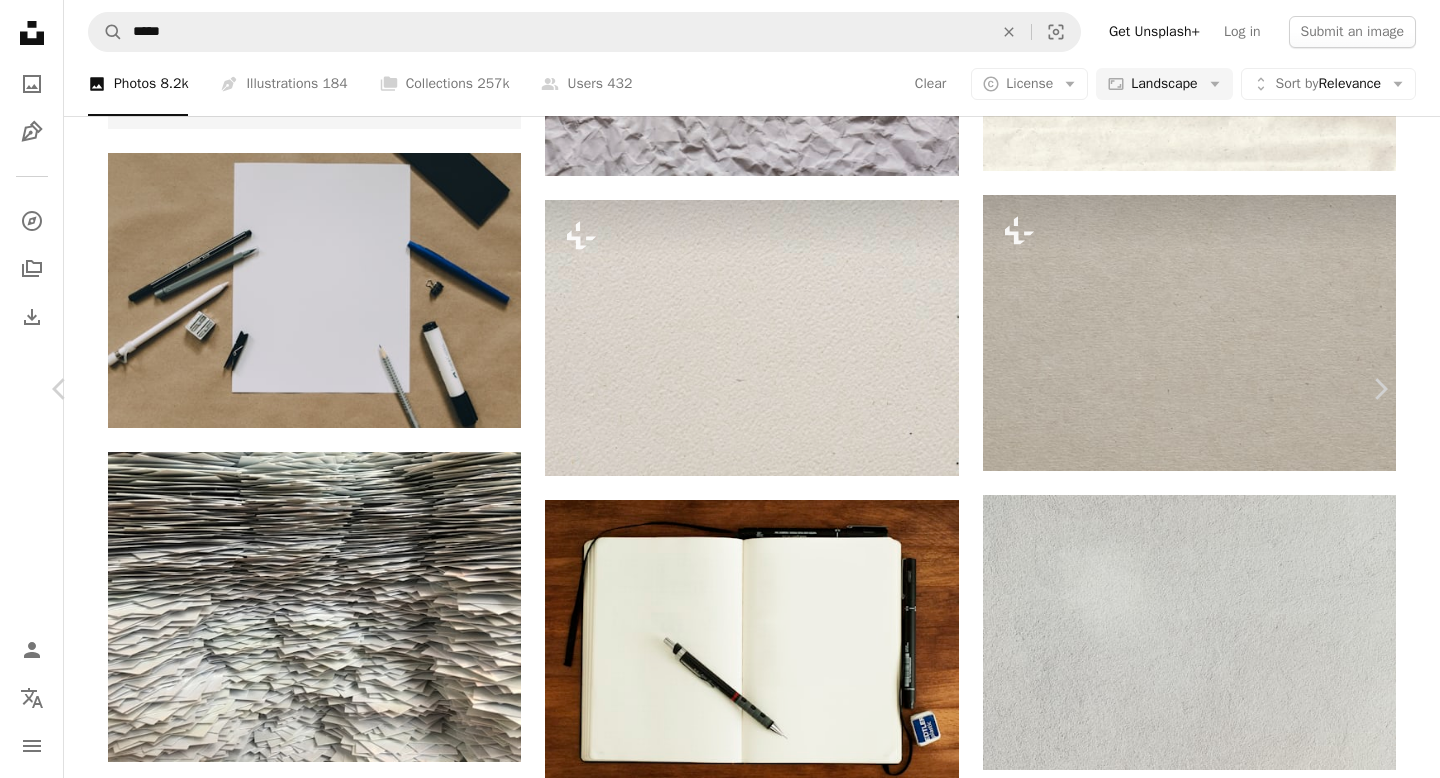 click on "Zoom in" at bounding box center [712, 5110] 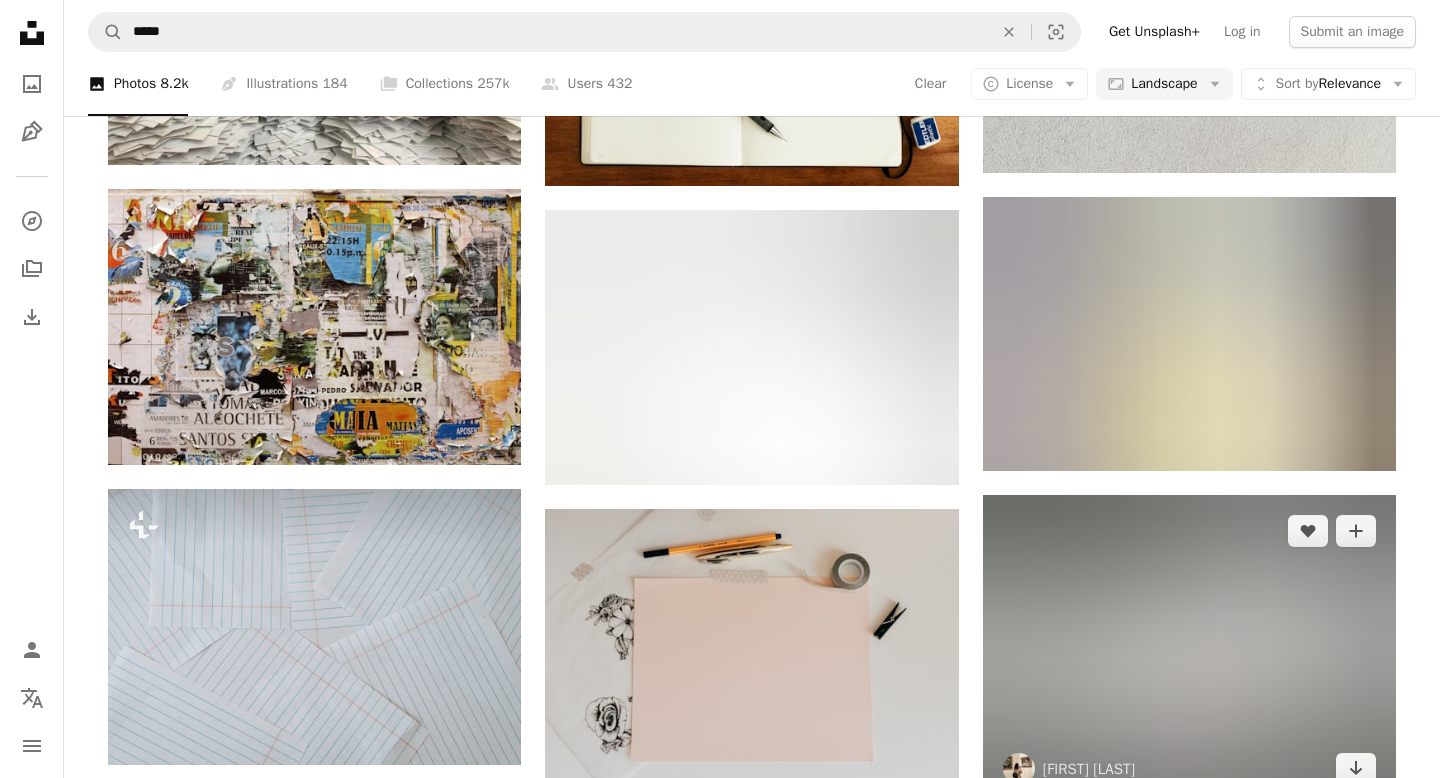 scroll, scrollTop: 4428, scrollLeft: 0, axis: vertical 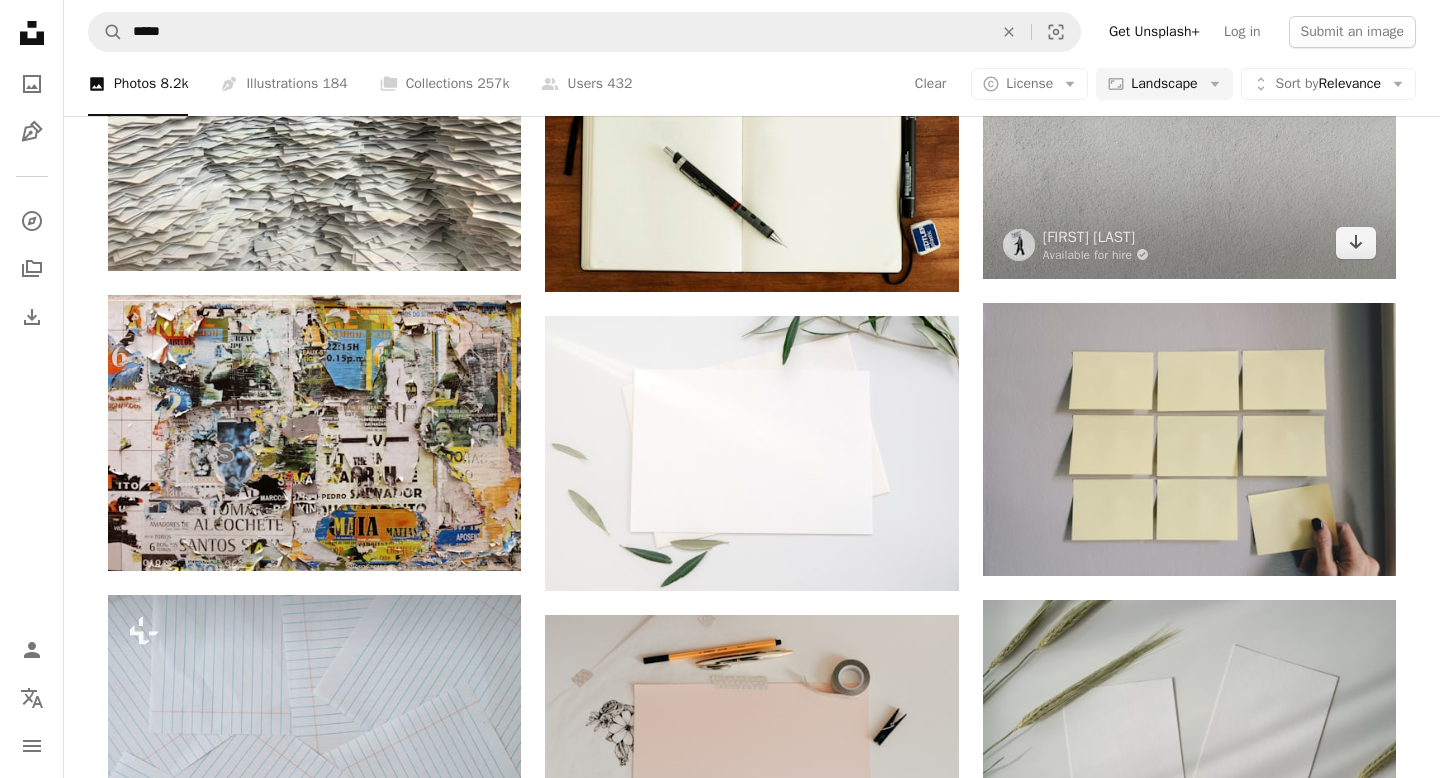 click at bounding box center [1189, 141] 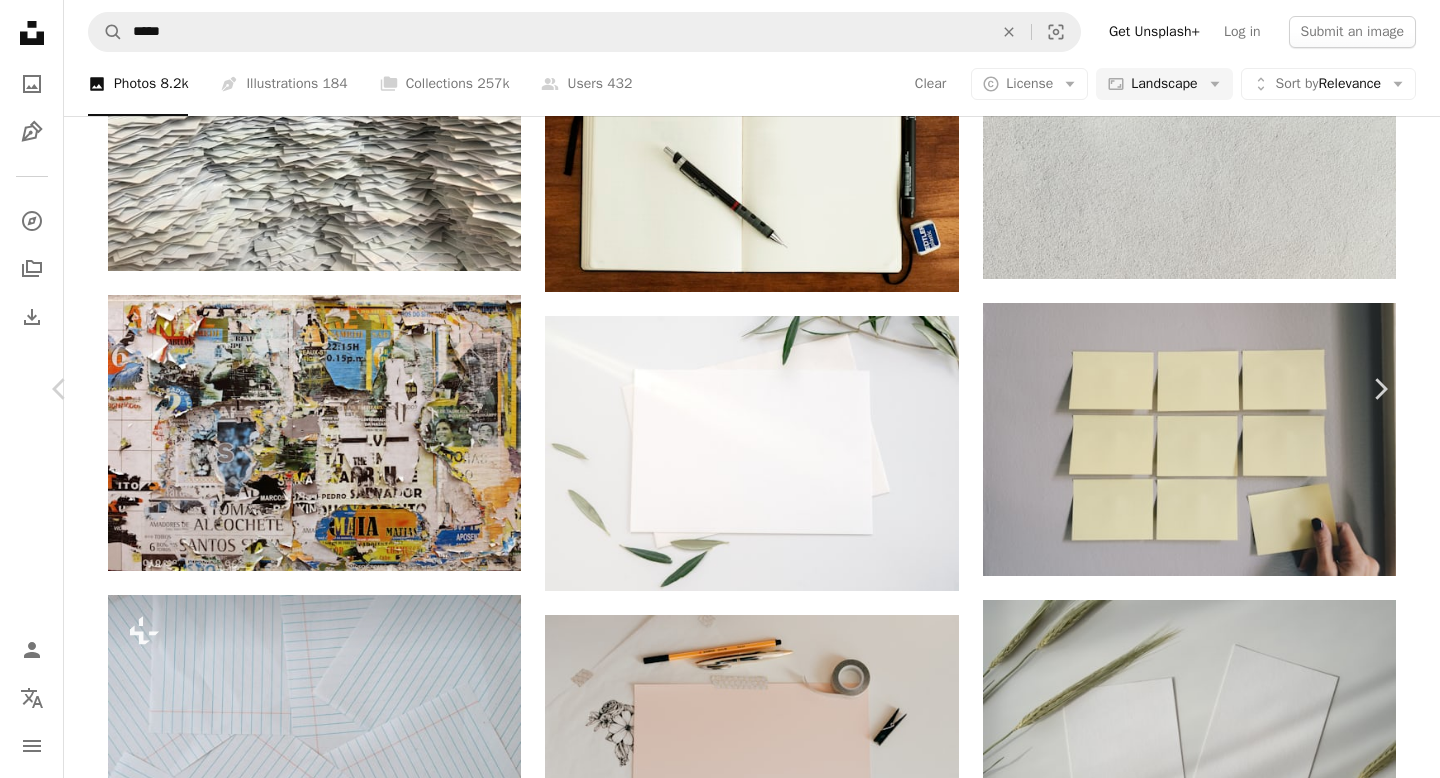 click on "An X shape" at bounding box center (20, 20) 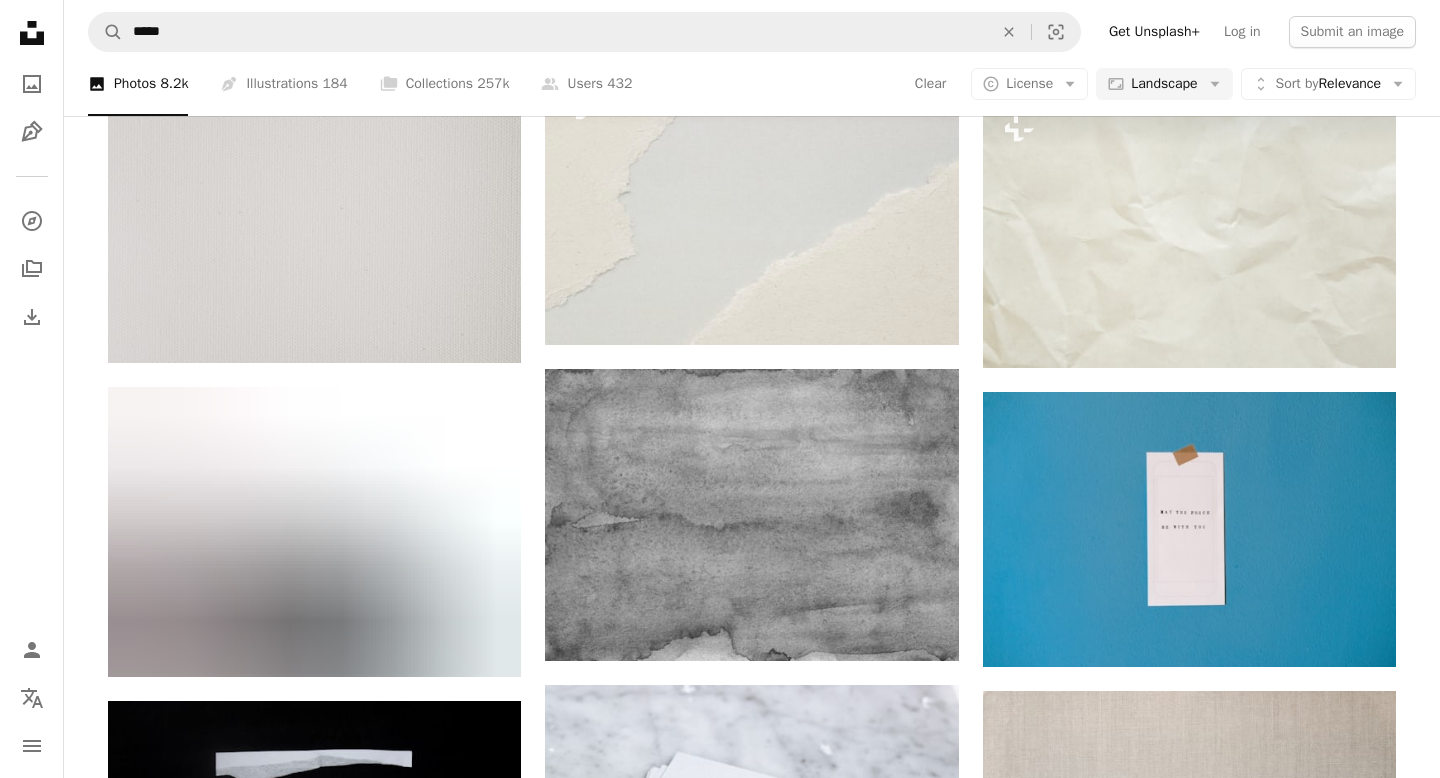 scroll, scrollTop: 5267, scrollLeft: 0, axis: vertical 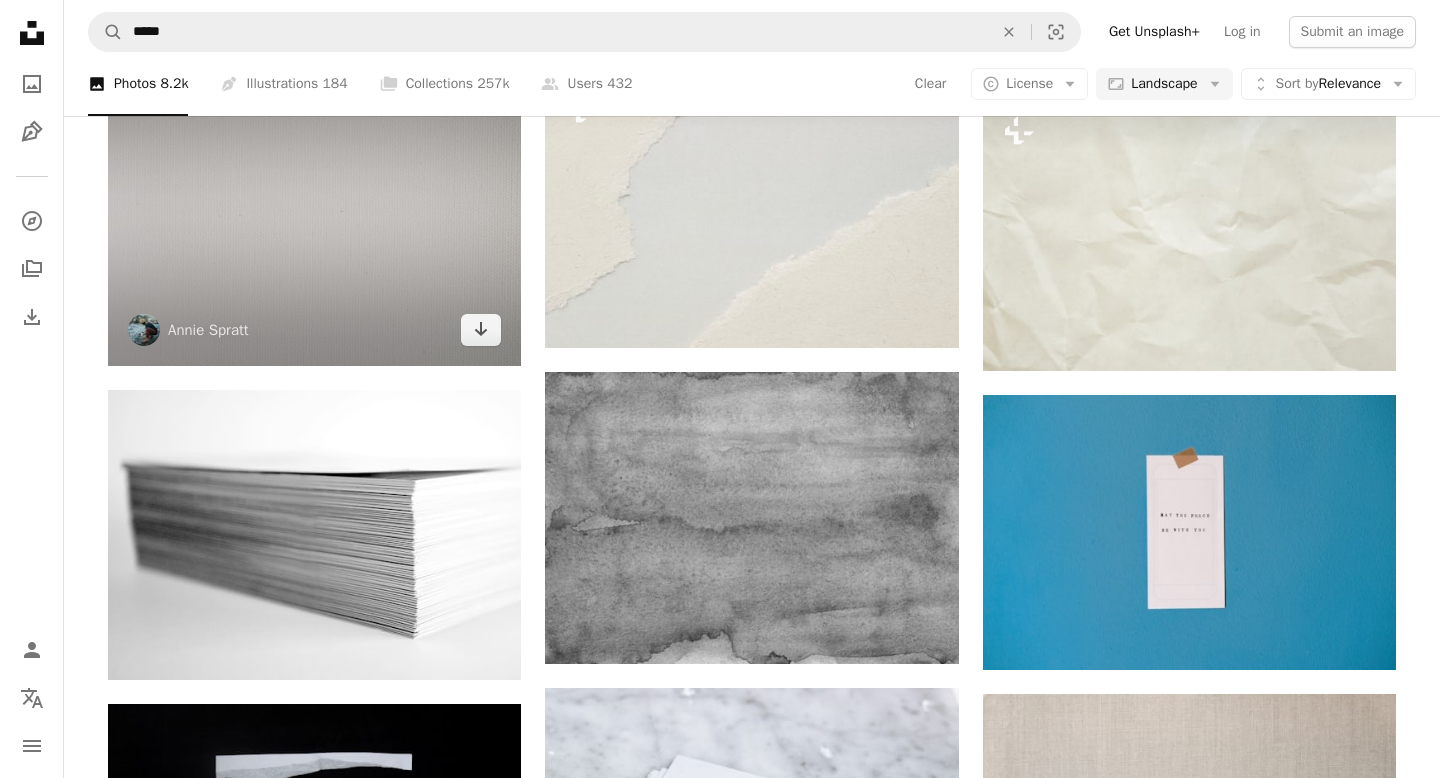 click at bounding box center [314, 211] 